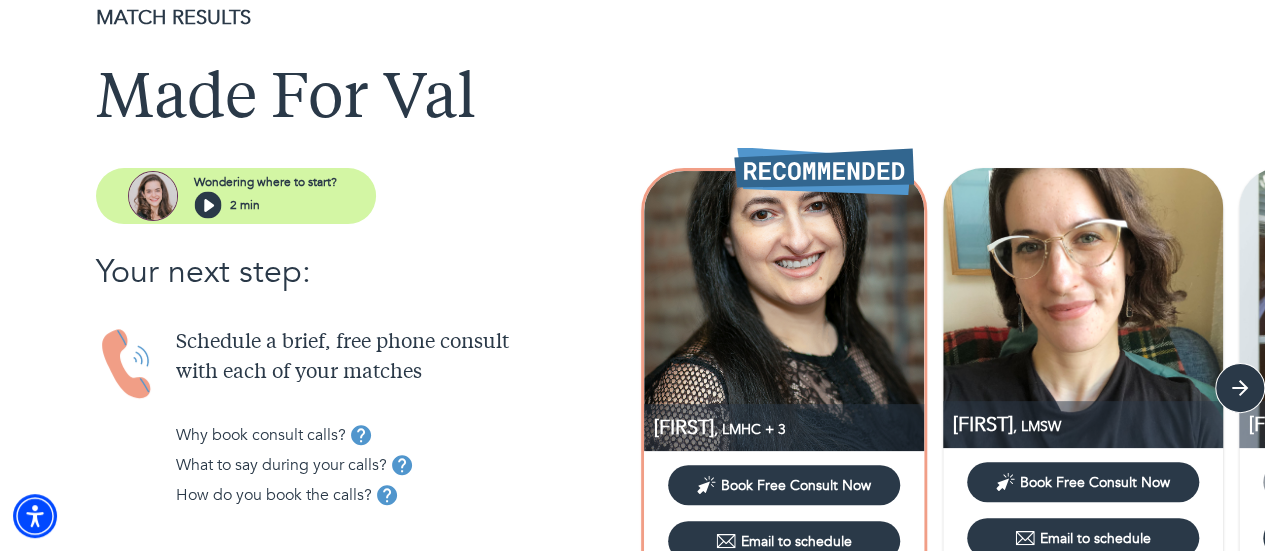 scroll, scrollTop: 100, scrollLeft: 0, axis: vertical 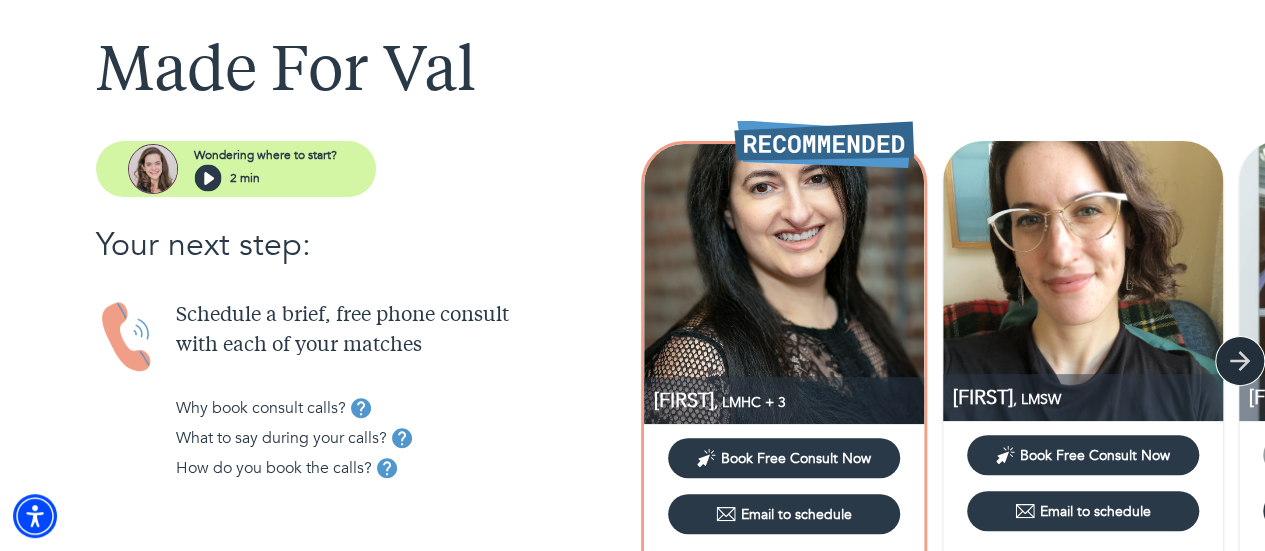 click at bounding box center [1240, 361] 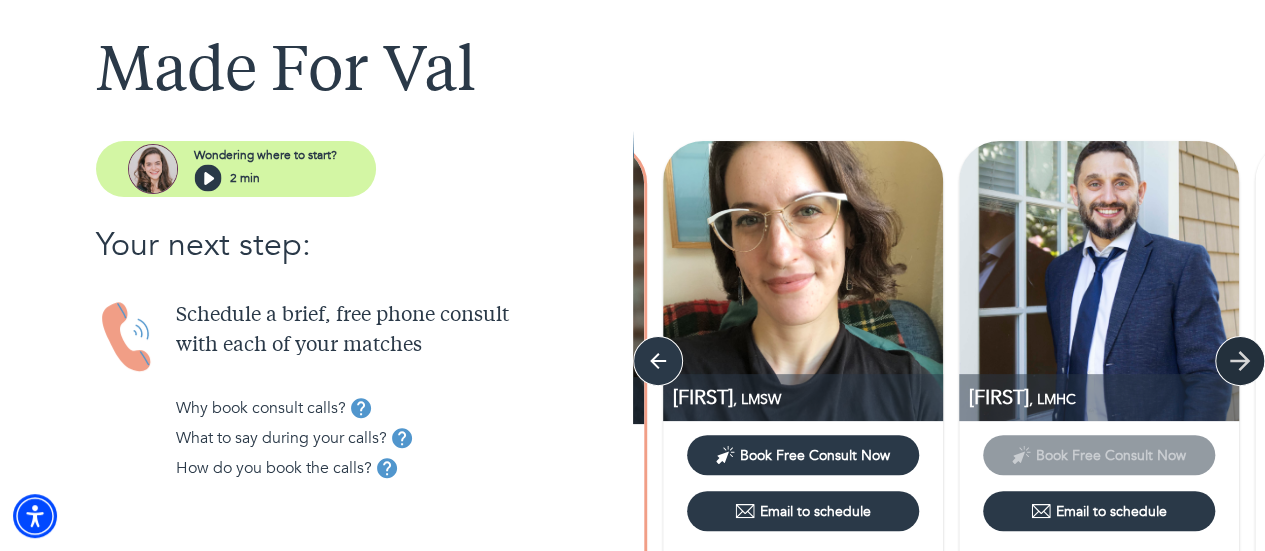click at bounding box center [658, 361] 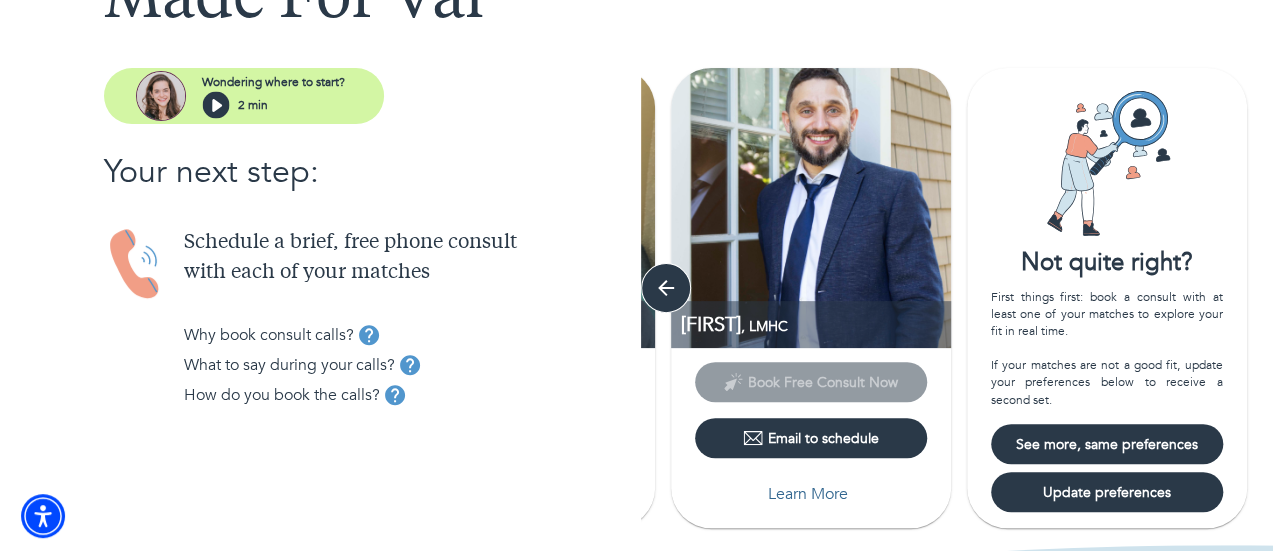 scroll, scrollTop: 200, scrollLeft: 0, axis: vertical 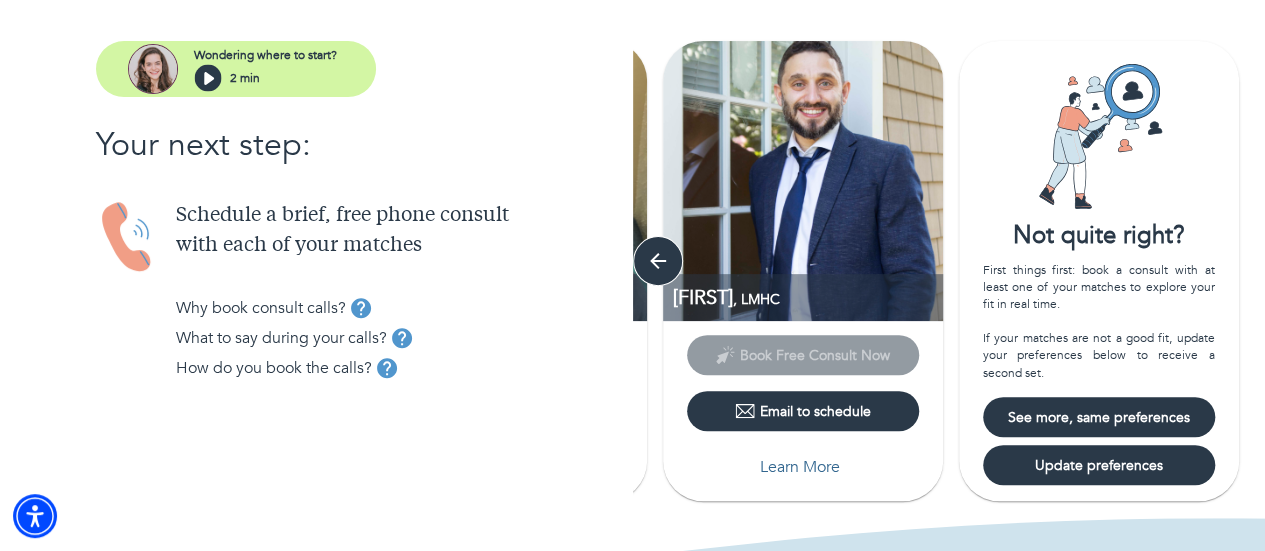 click on "See more, same preferences" at bounding box center (1099, 417) 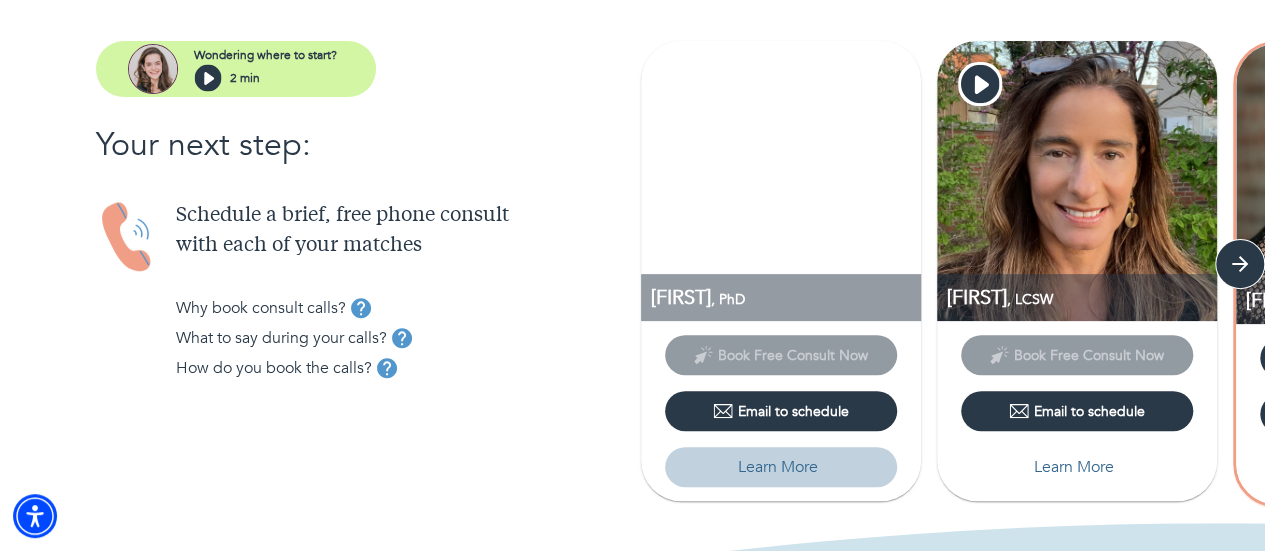 click on "Learn More" at bounding box center [778, 467] 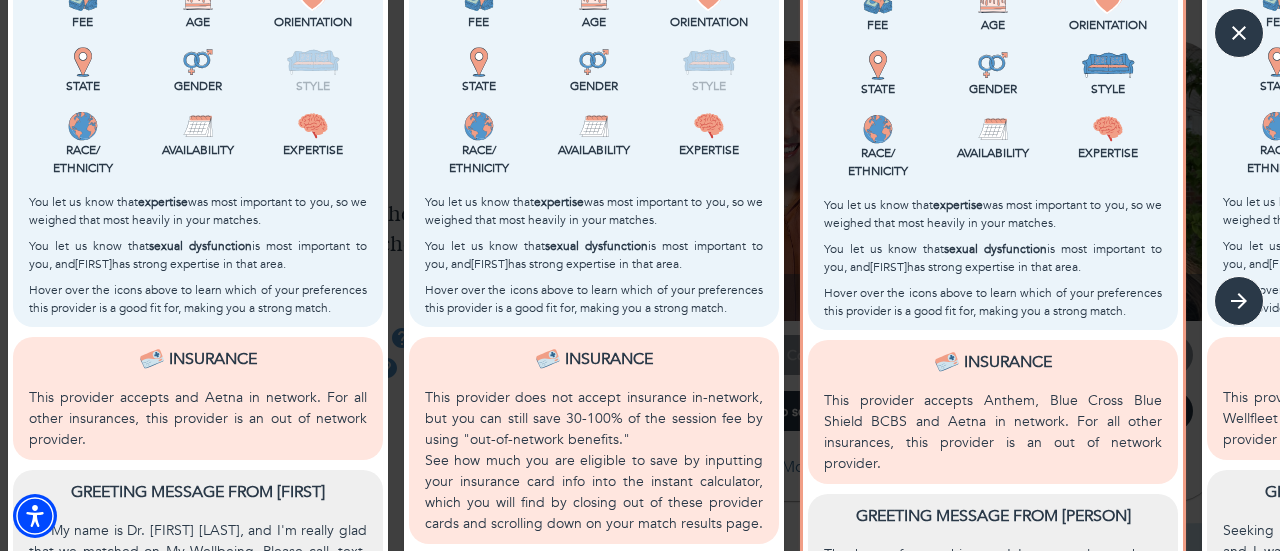 scroll, scrollTop: 800, scrollLeft: 0, axis: vertical 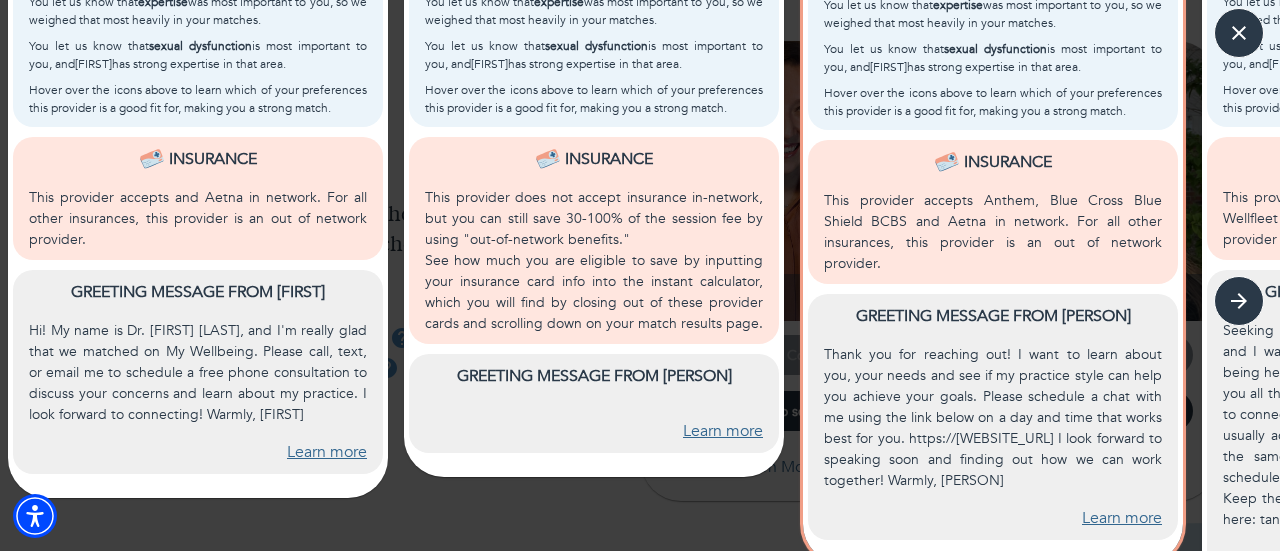 click on "Learn more" at bounding box center [1122, 518] 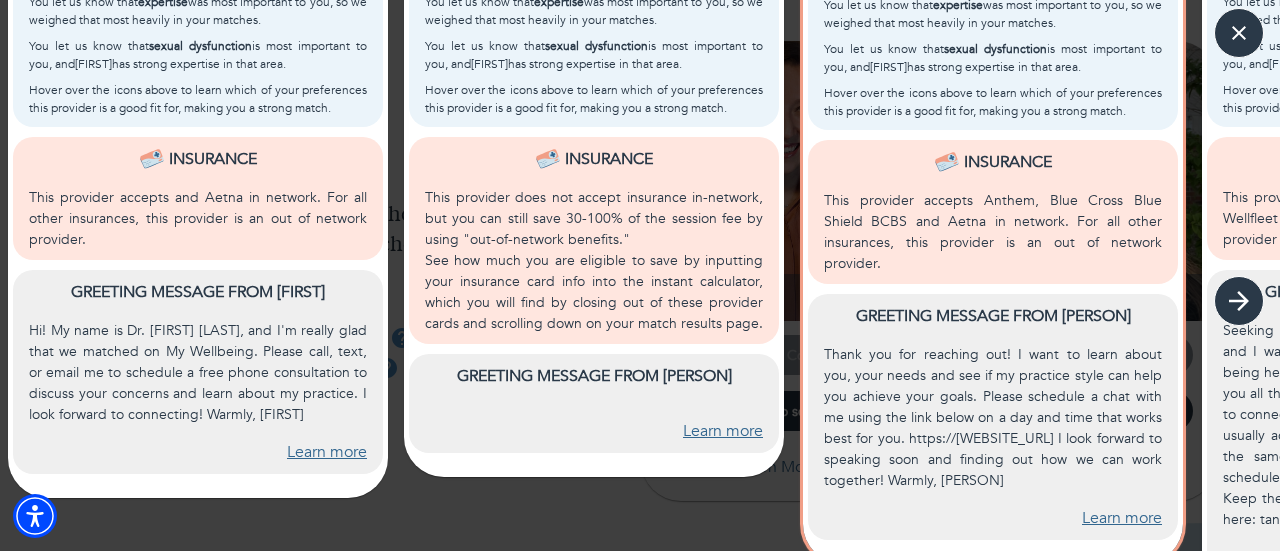 click at bounding box center [1239, 301] 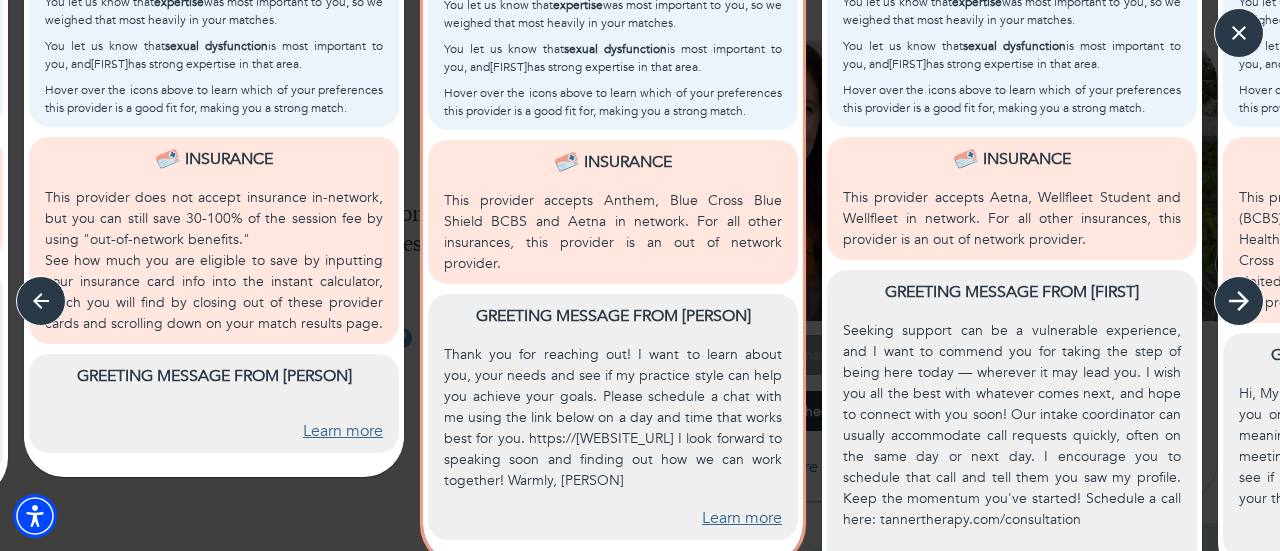 click at bounding box center [41, 301] 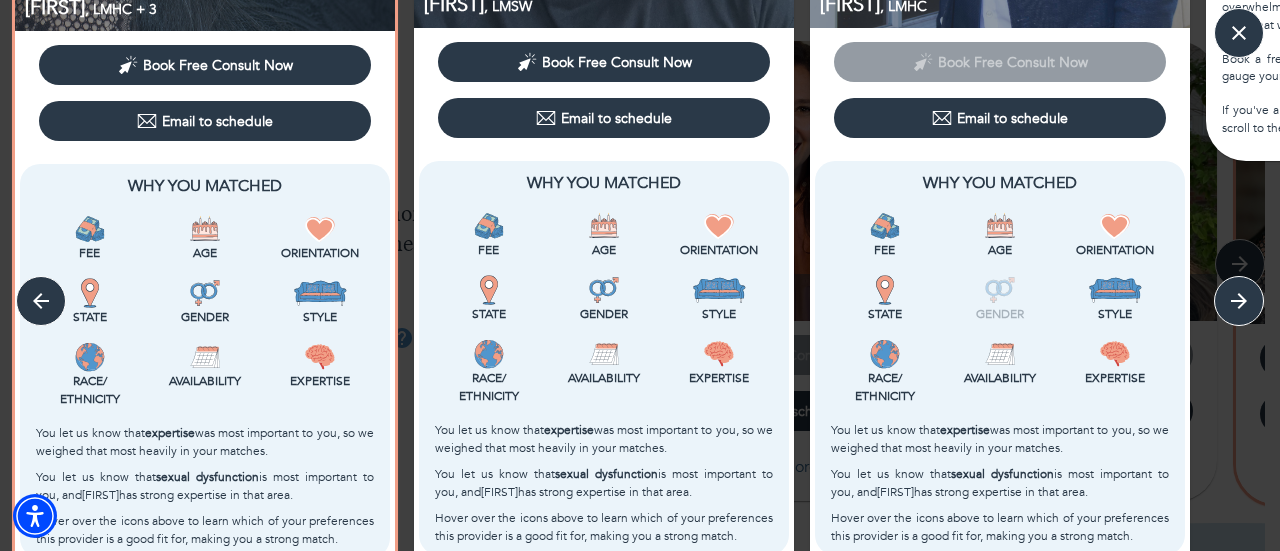 scroll, scrollTop: 500, scrollLeft: 0, axis: vertical 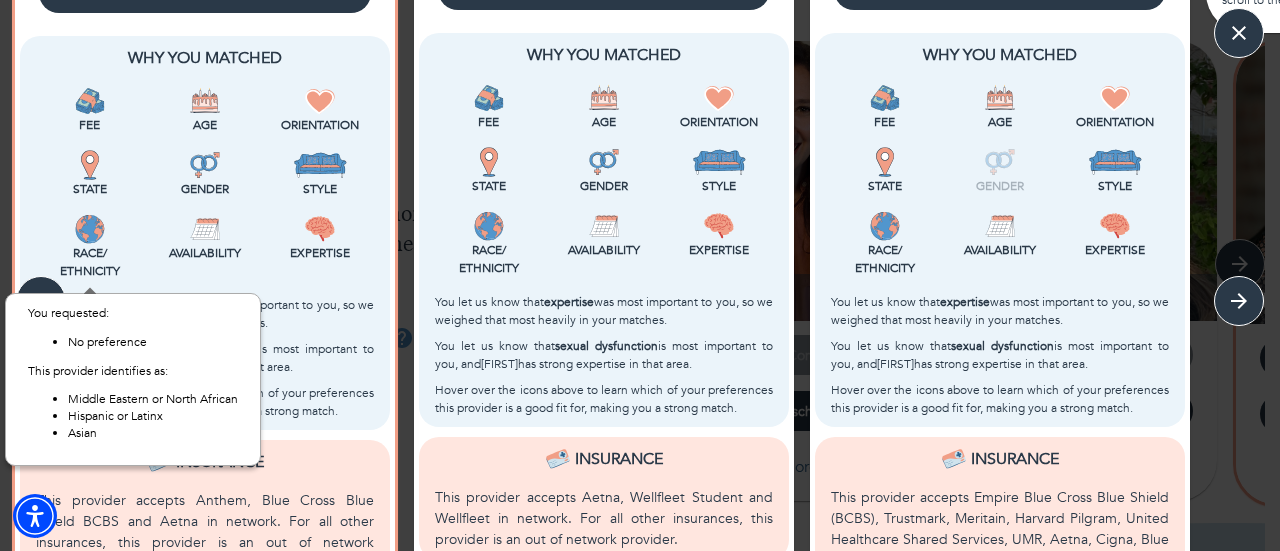 click on "You requested: No preference This provider identifies as: Middle Eastern or North African Hispanic or Latinx Asian" at bounding box center [133, 379] 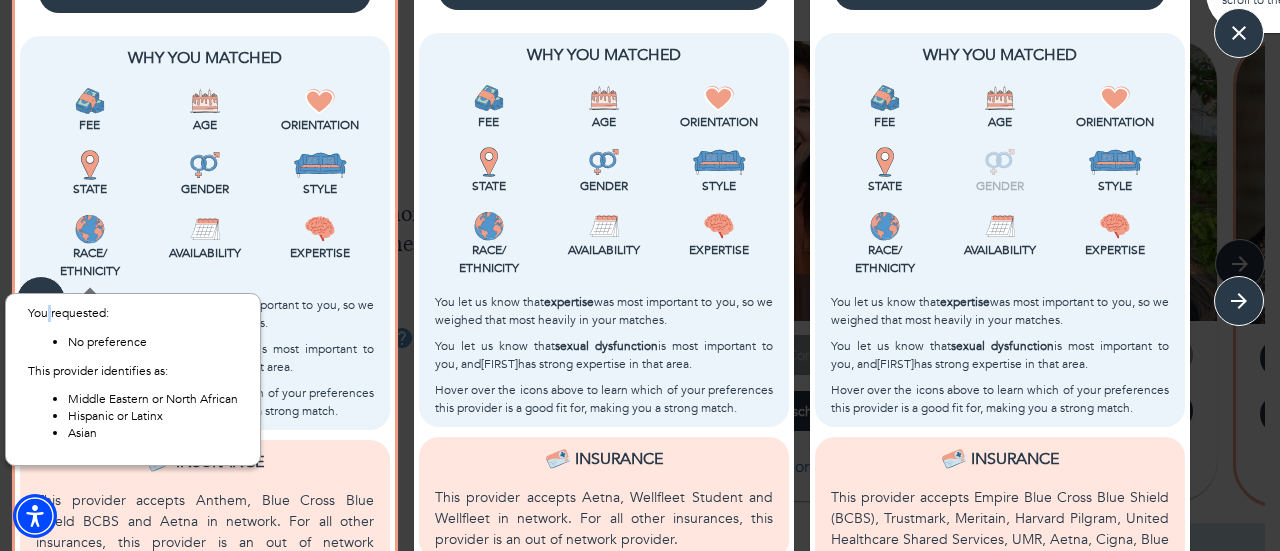 click on "You requested: No preference This provider identifies as: Middle Eastern or North African Hispanic or Latinx Asian" at bounding box center [133, 379] 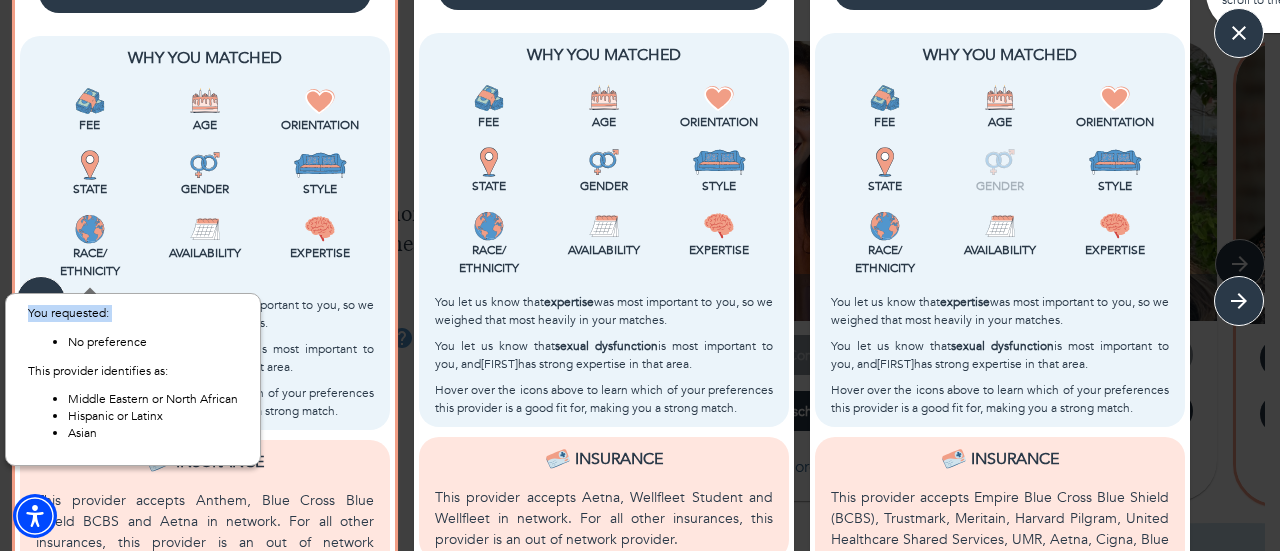 click on "You requested: No preference This provider identifies as: Middle Eastern or North African Hispanic or Latinx Asian" at bounding box center (133, 379) 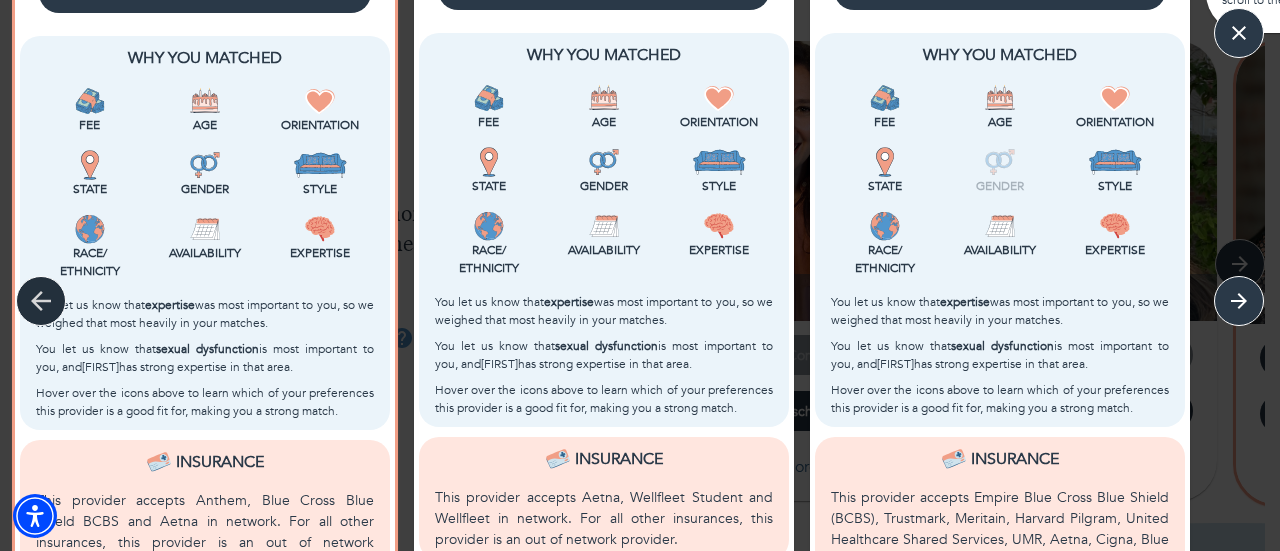 click at bounding box center [41, 301] 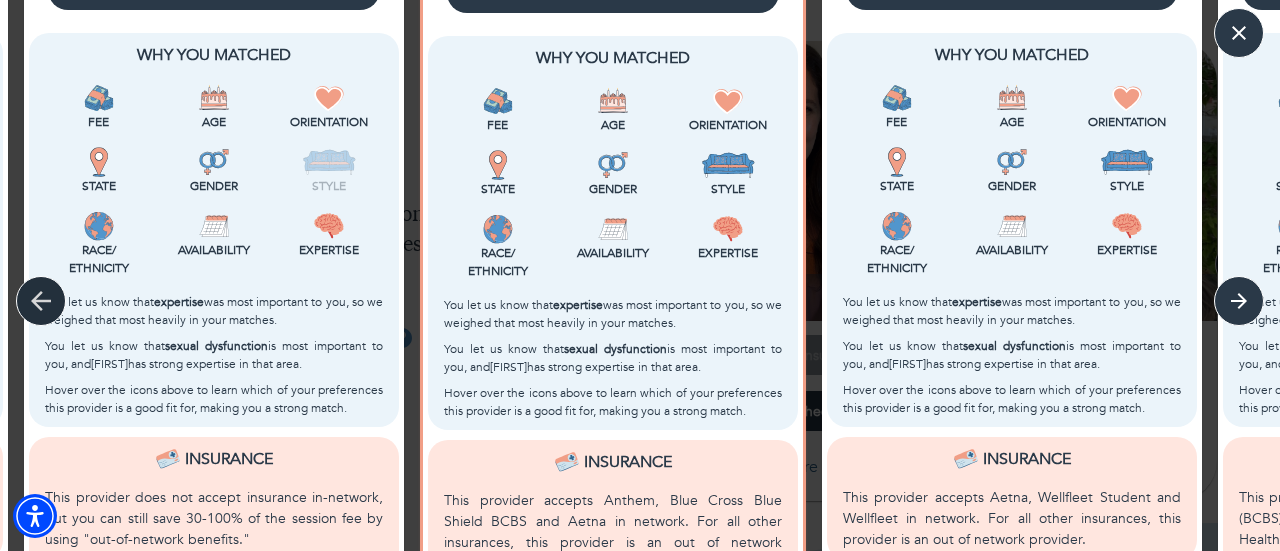 click at bounding box center (41, 301) 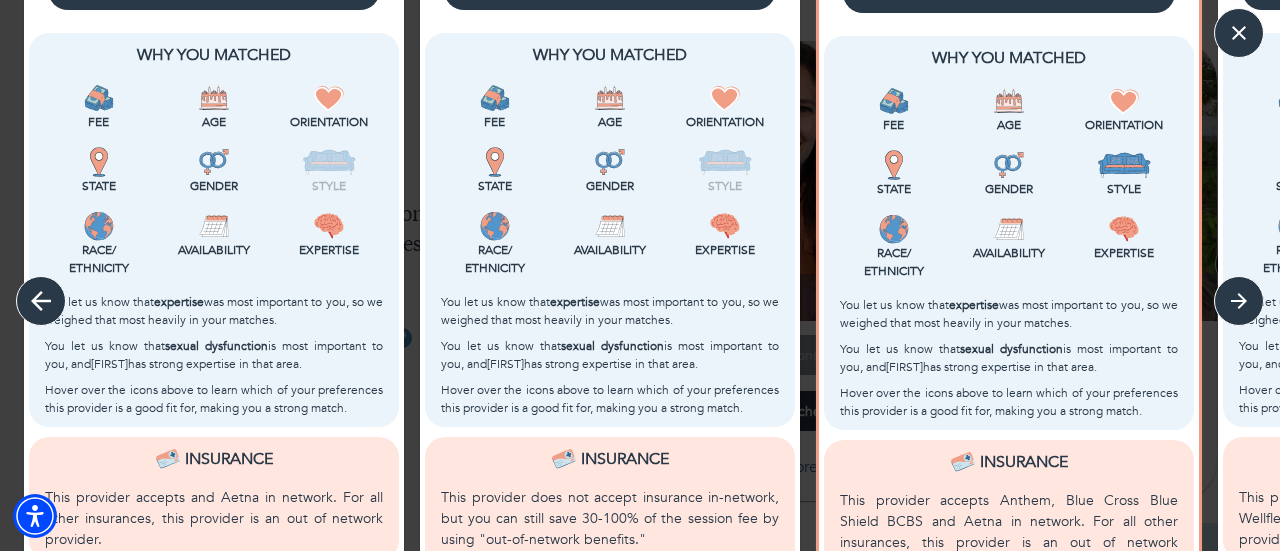 click at bounding box center (41, 301) 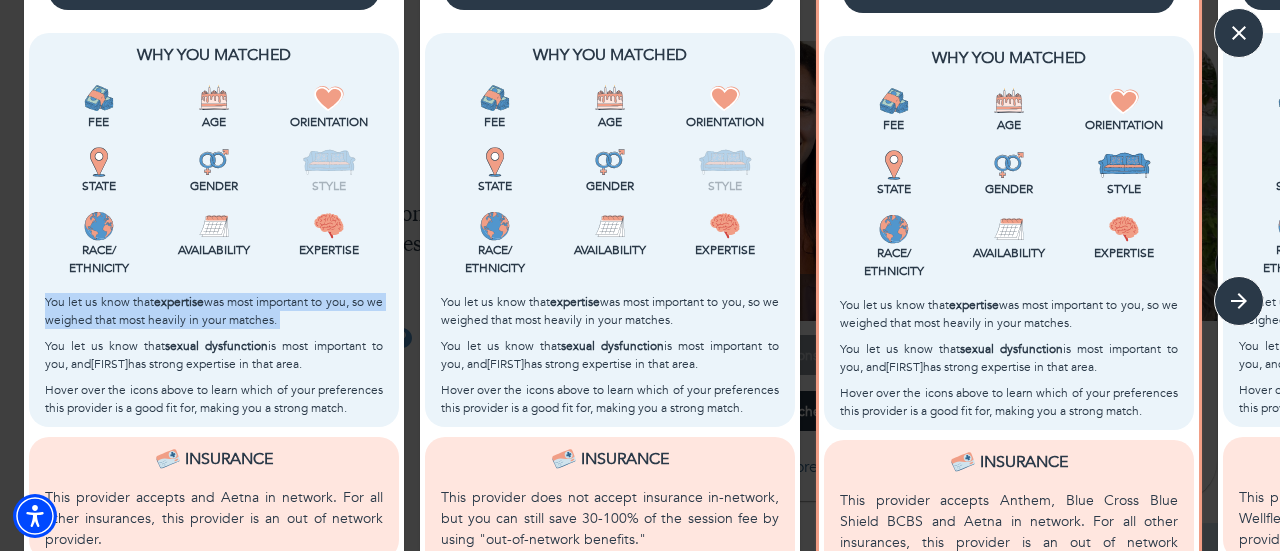 click on "You let us know that  expertise  was most important to you, so we weighed that most heavily in your matches." at bounding box center [214, 311] 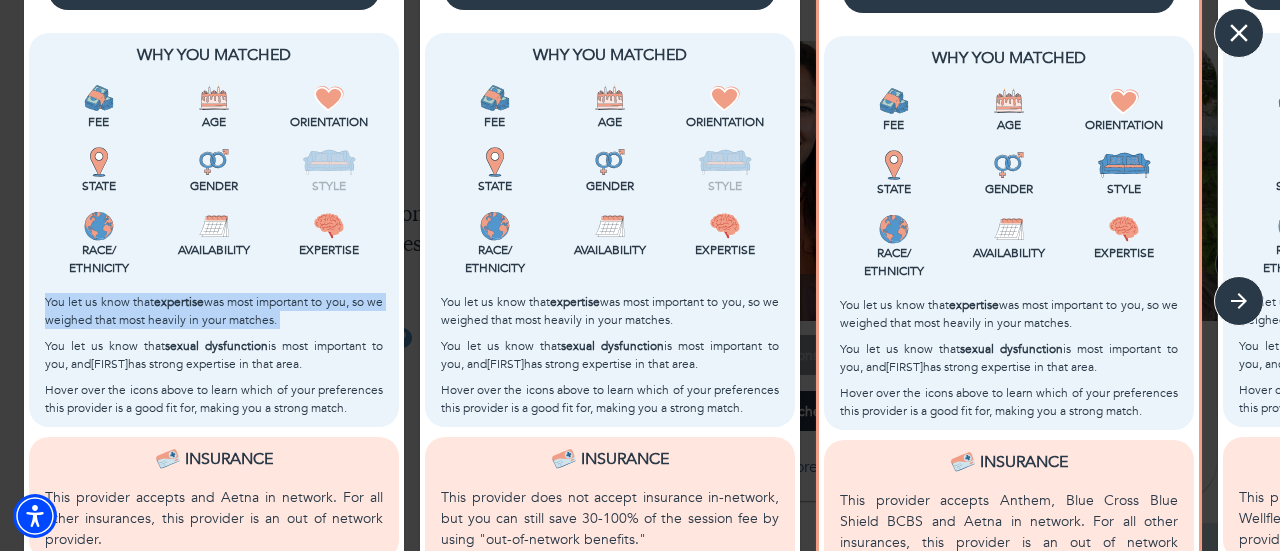 click at bounding box center [1239, 33] 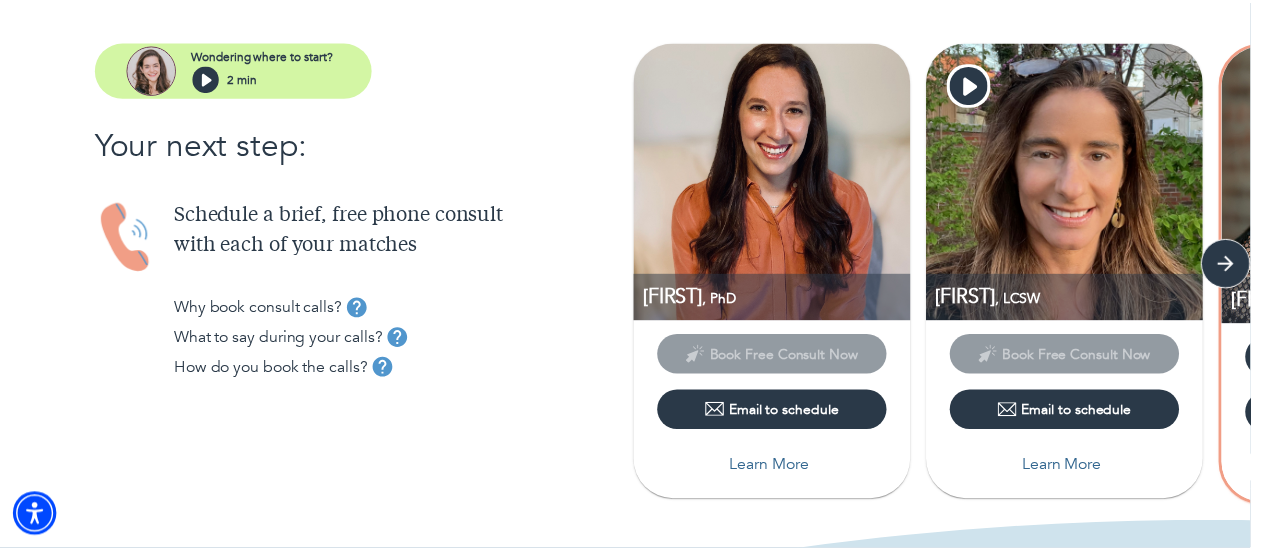 scroll, scrollTop: 0, scrollLeft: 0, axis: both 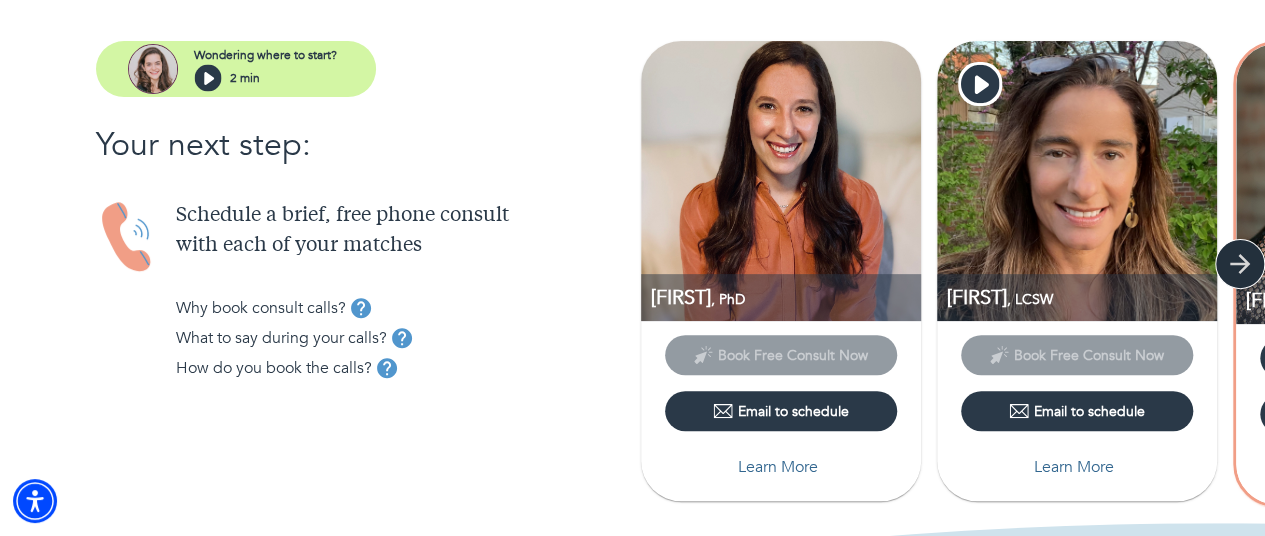 click at bounding box center [1240, 264] 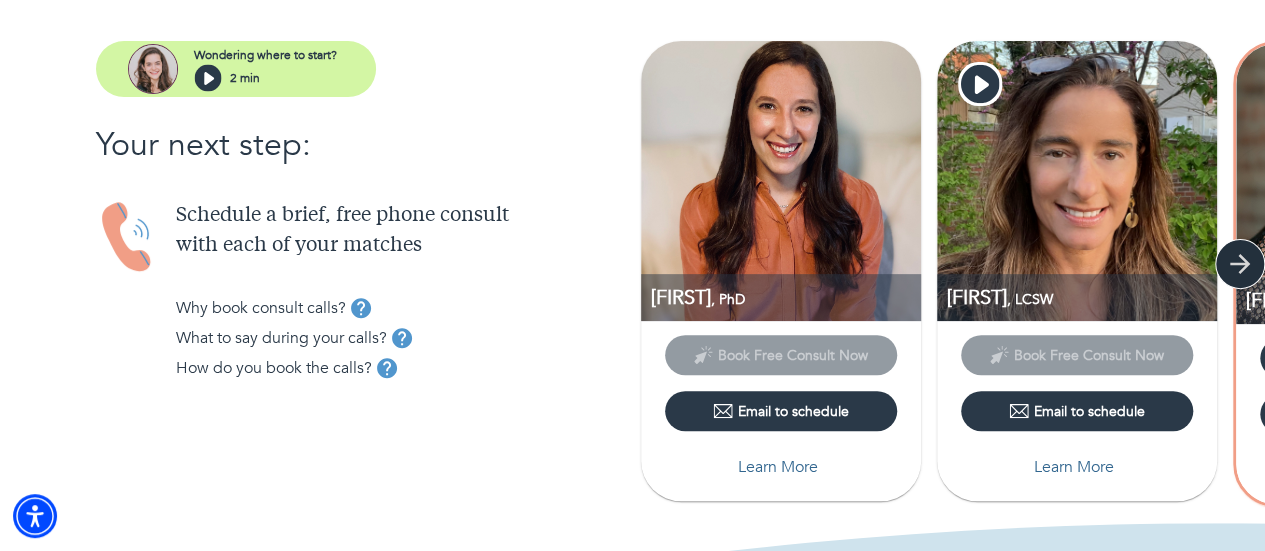click at bounding box center (1240, 264) 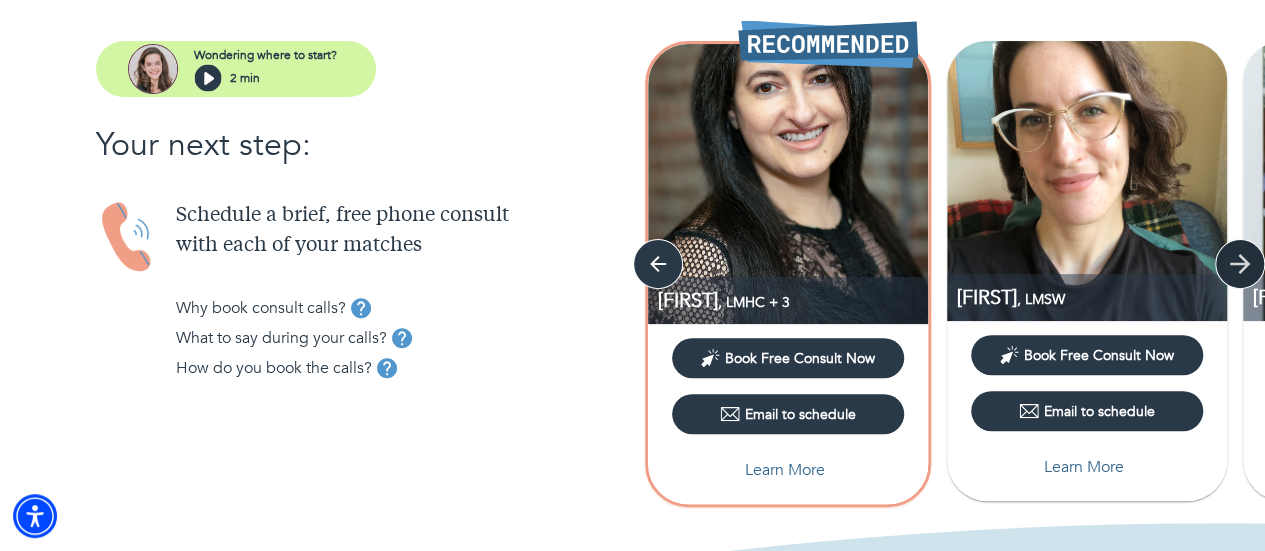 click at bounding box center [658, 264] 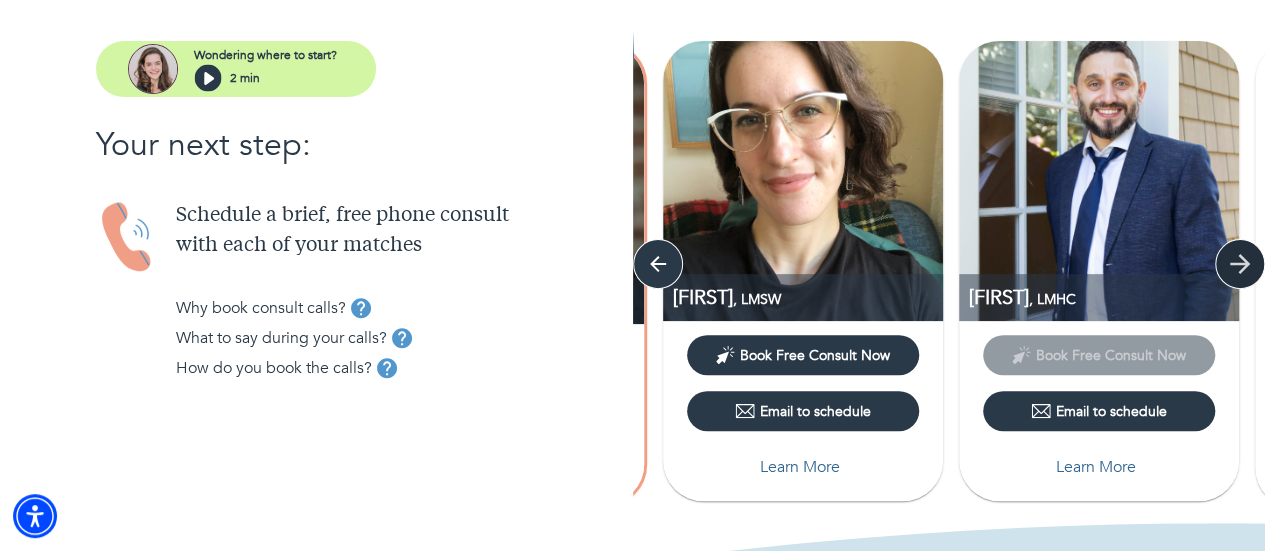 click at bounding box center [658, 264] 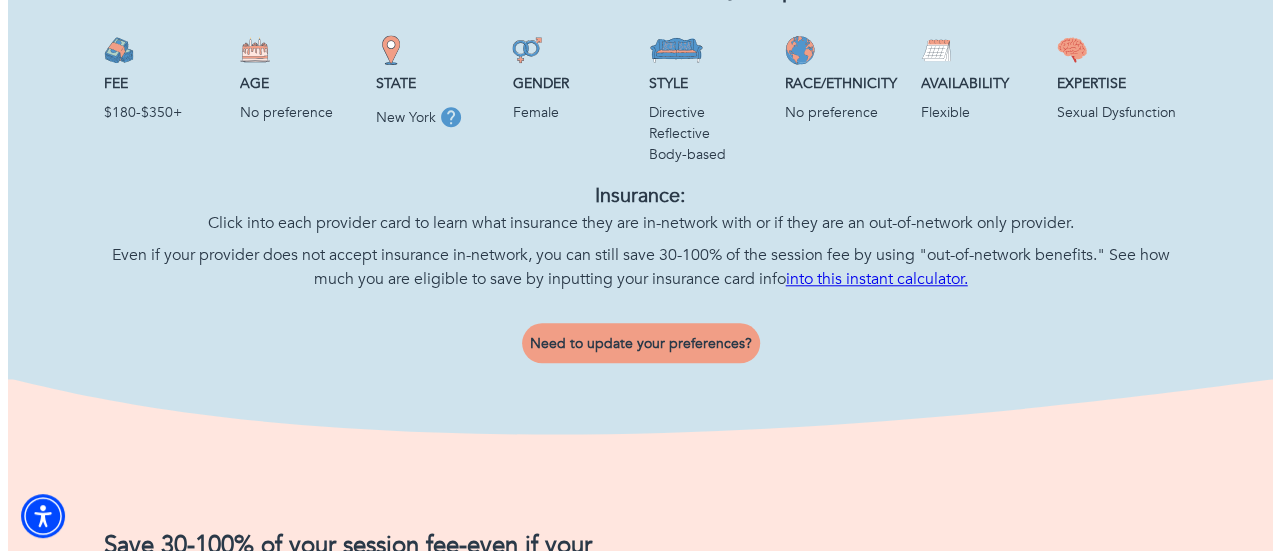 scroll, scrollTop: 900, scrollLeft: 0, axis: vertical 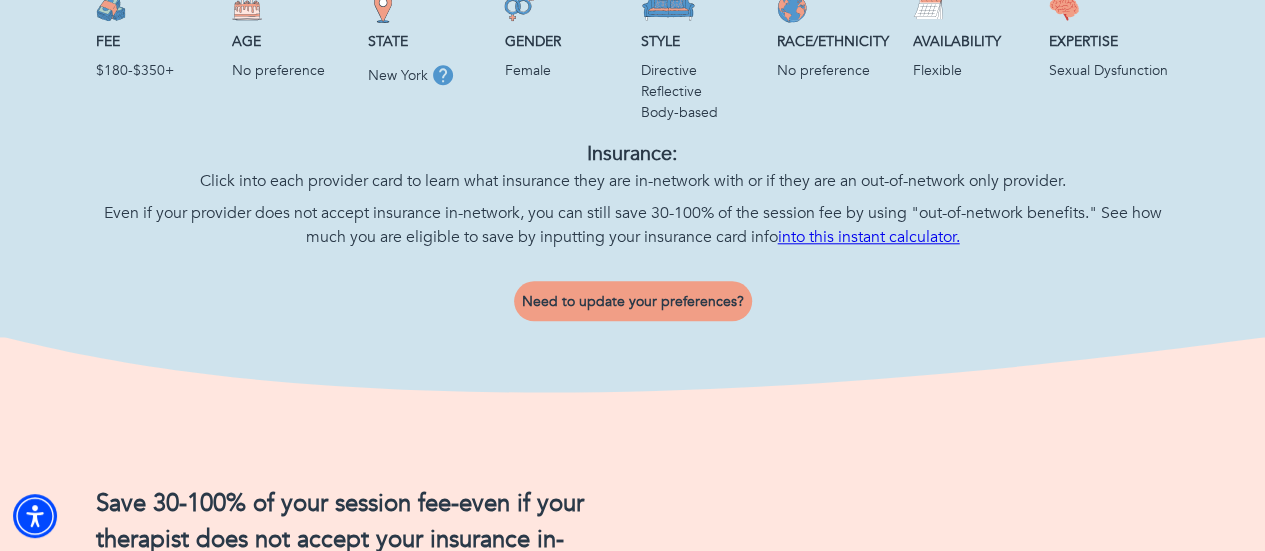 click on "Need to update your preferences?" at bounding box center (633, 301) 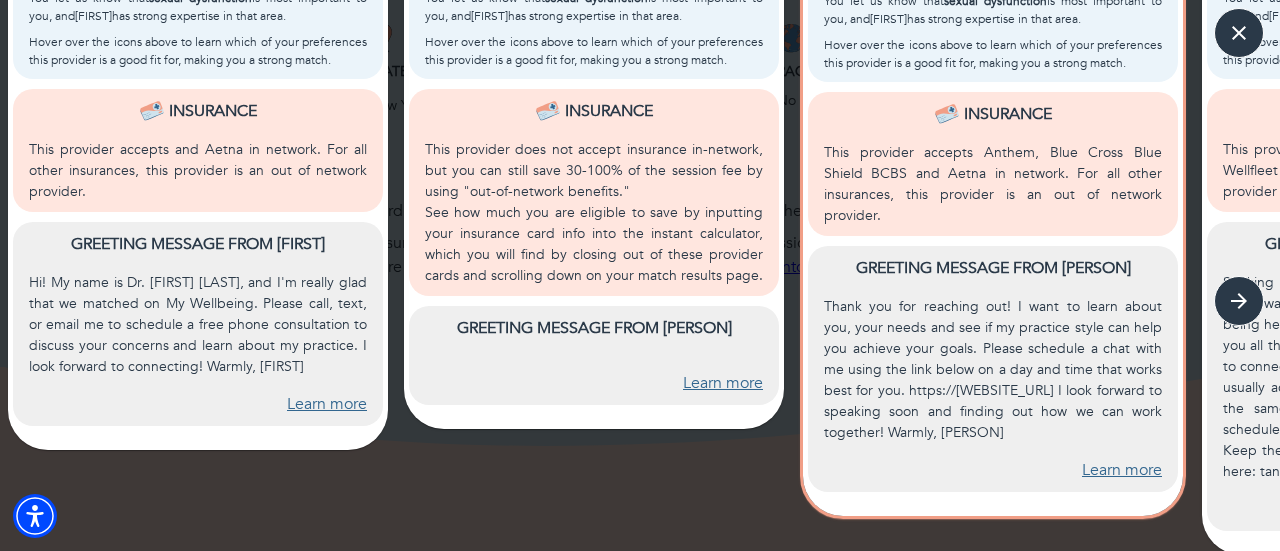 scroll, scrollTop: 850, scrollLeft: 0, axis: vertical 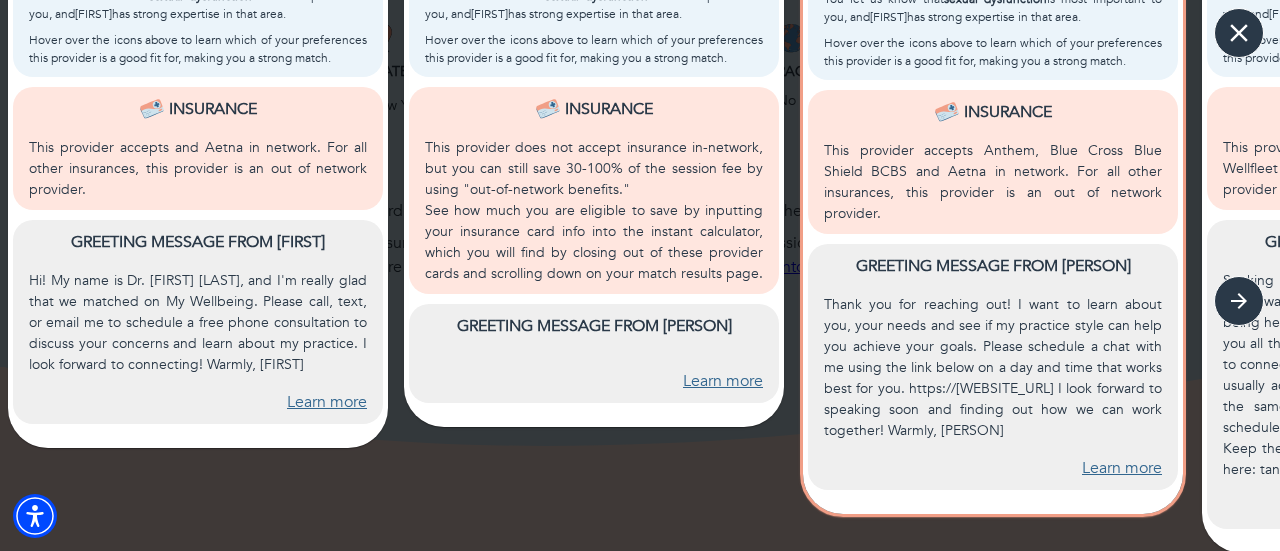 click at bounding box center [1239, 33] 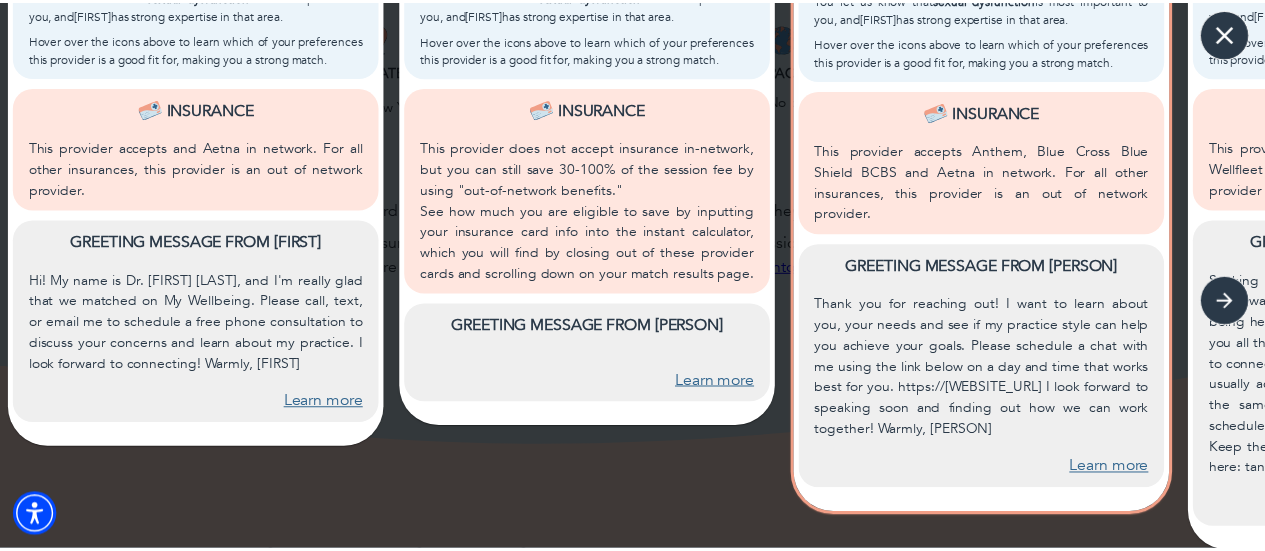 scroll, scrollTop: 0, scrollLeft: 0, axis: both 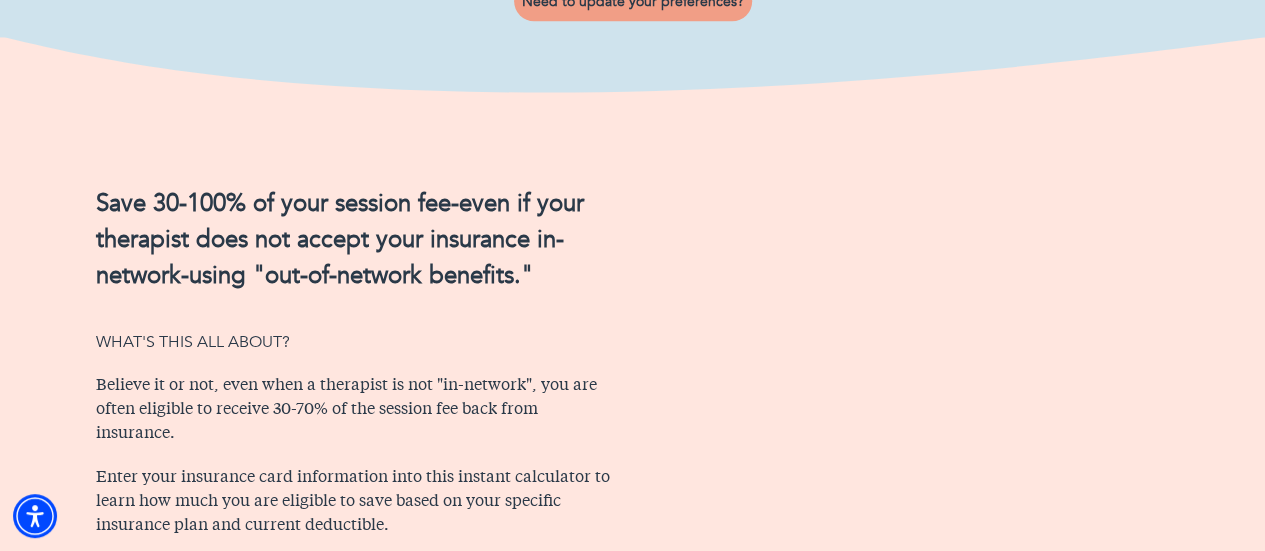click on "Need to update your preferences?" at bounding box center (633, 1) 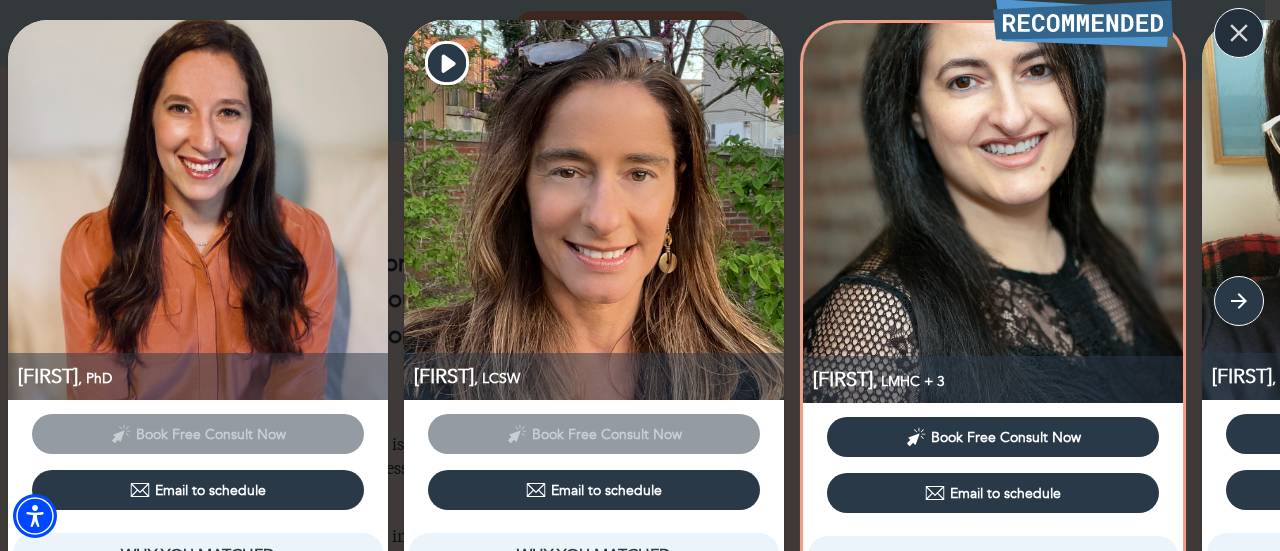 click at bounding box center (1239, 33) 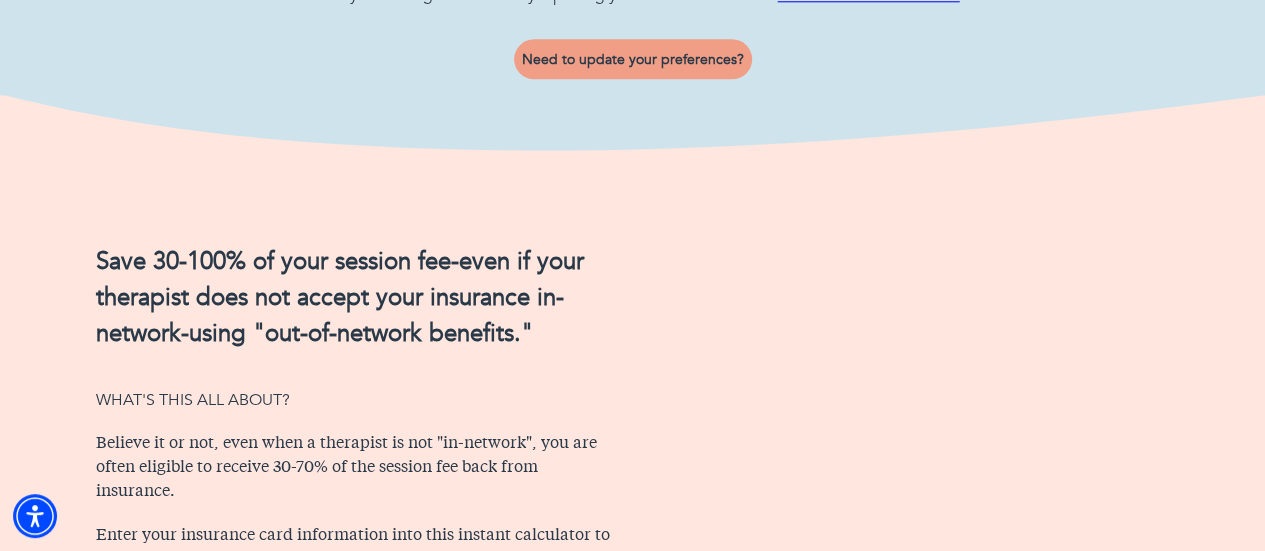 scroll, scrollTop: 642, scrollLeft: 0, axis: vertical 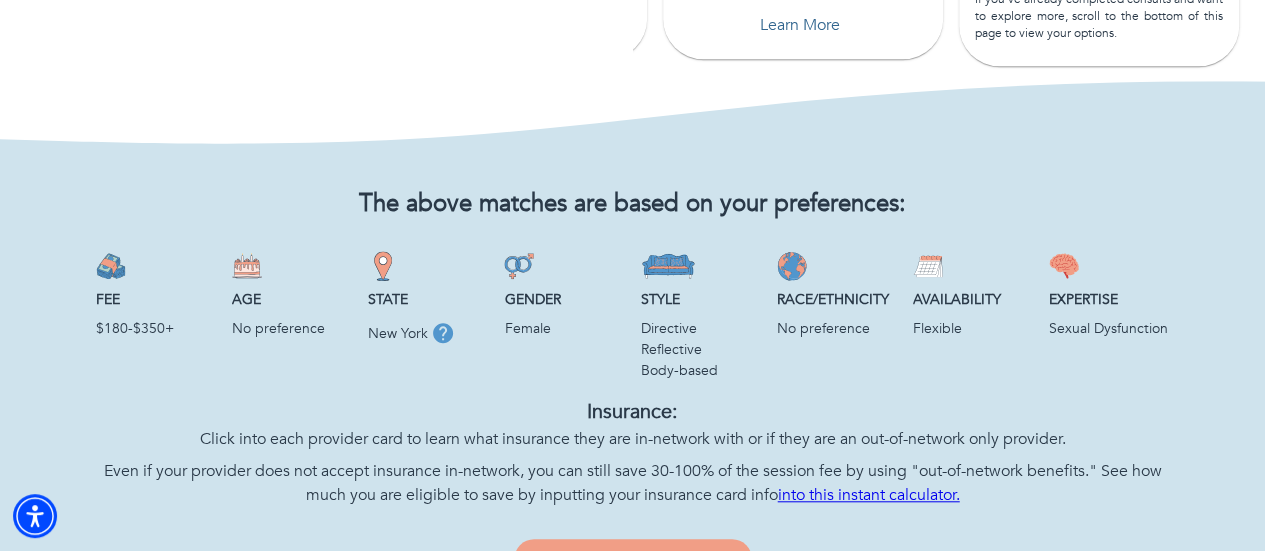 click on "Fee $180-$350+" at bounding box center [156, 316] 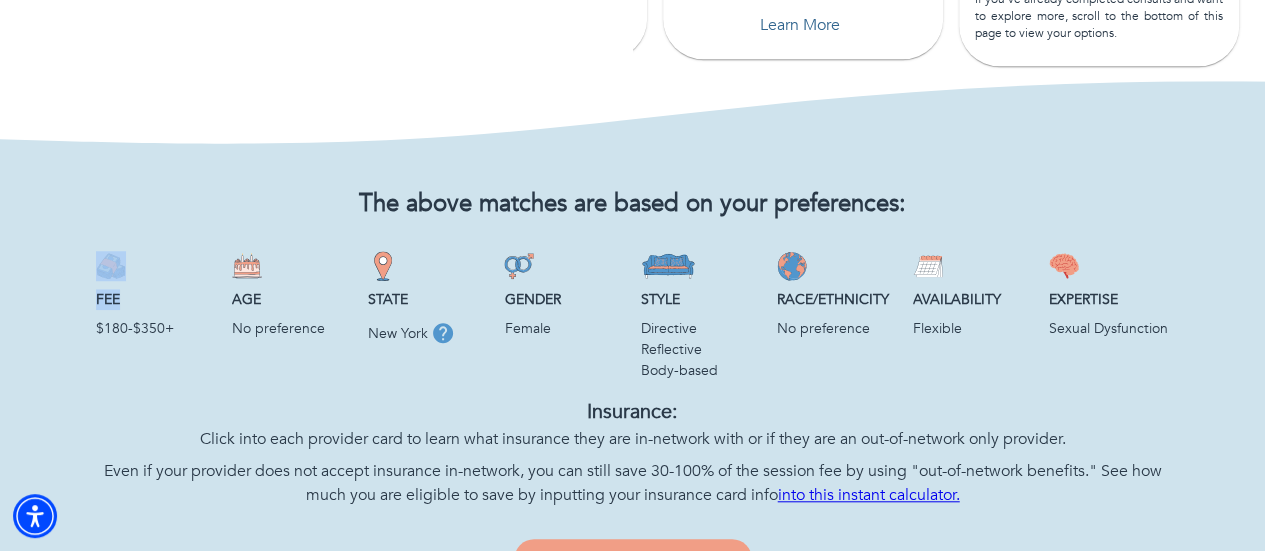 click on "Fee $180-$350+" at bounding box center (156, 316) 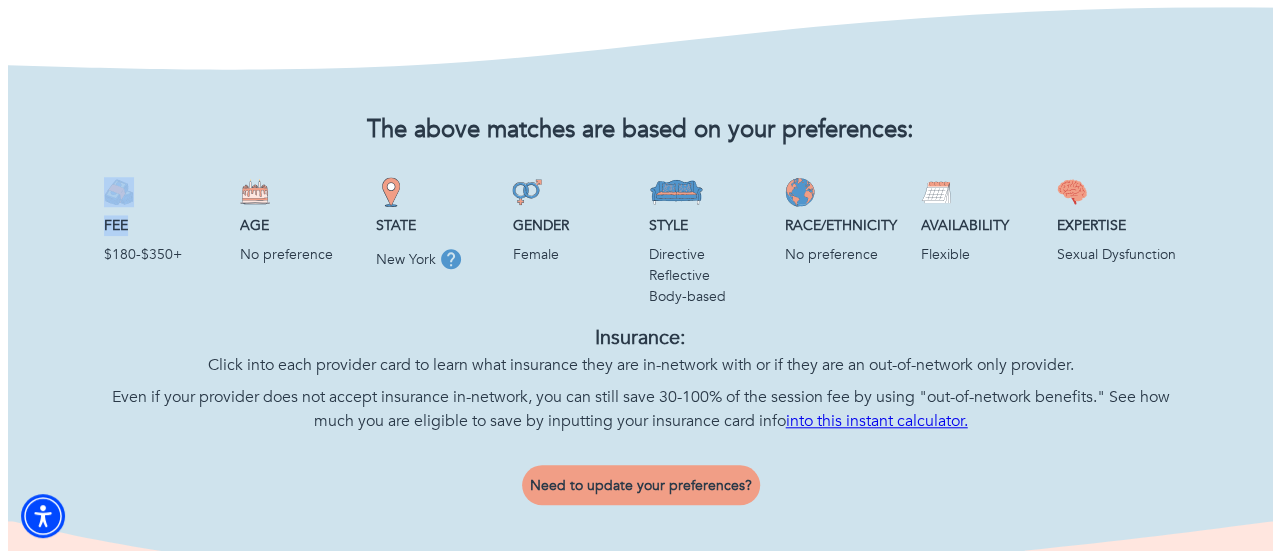 scroll, scrollTop: 842, scrollLeft: 0, axis: vertical 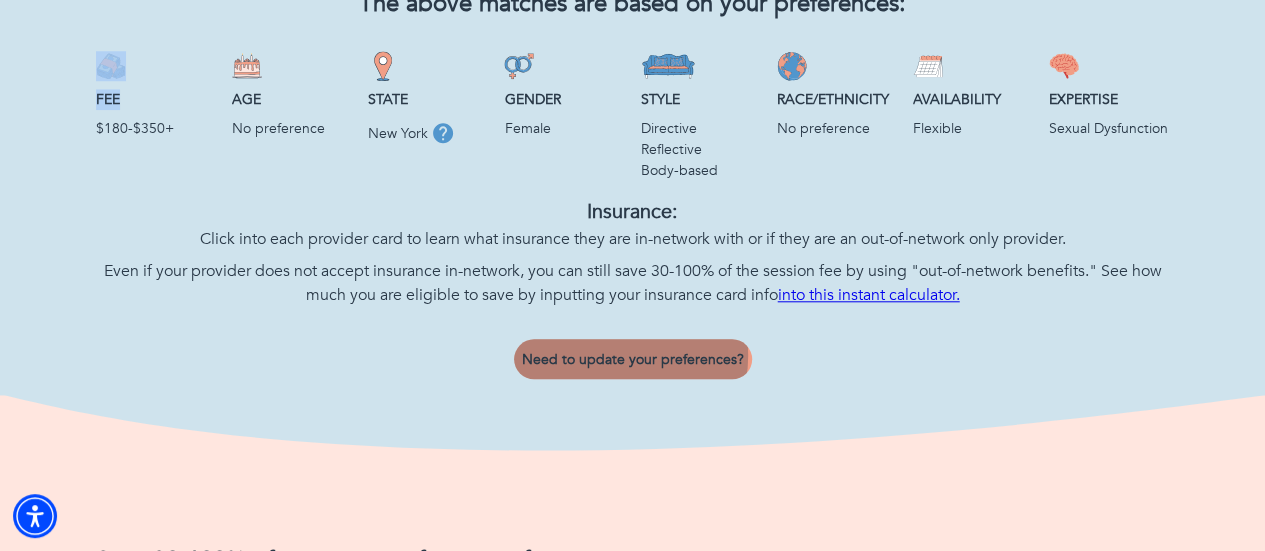click on "Need to update your preferences?" at bounding box center (633, 359) 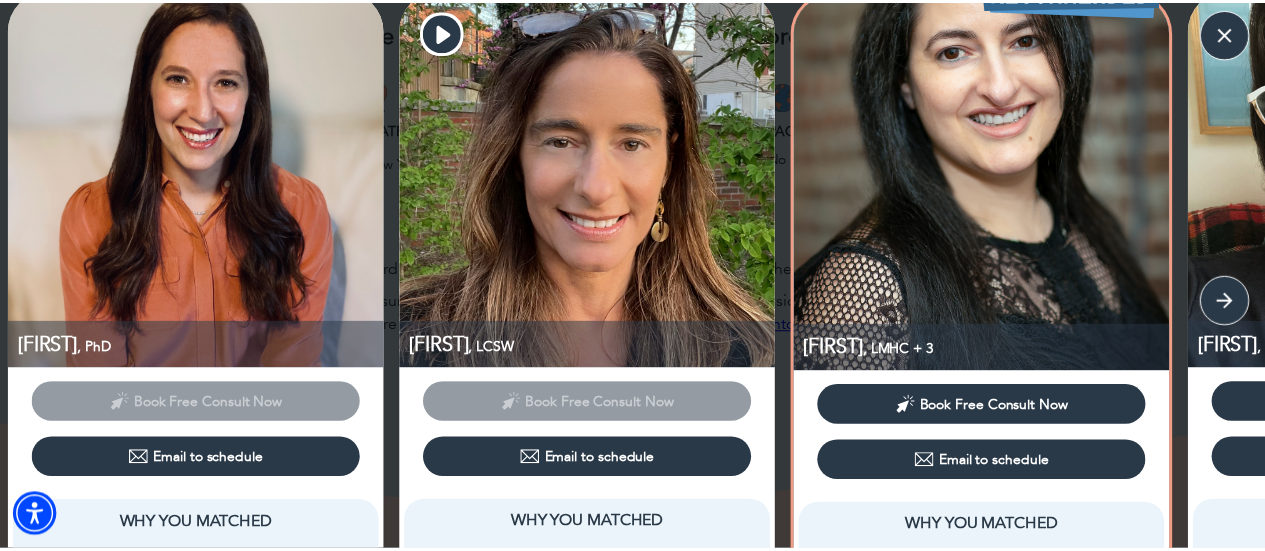 scroll, scrollTop: 0, scrollLeft: 0, axis: both 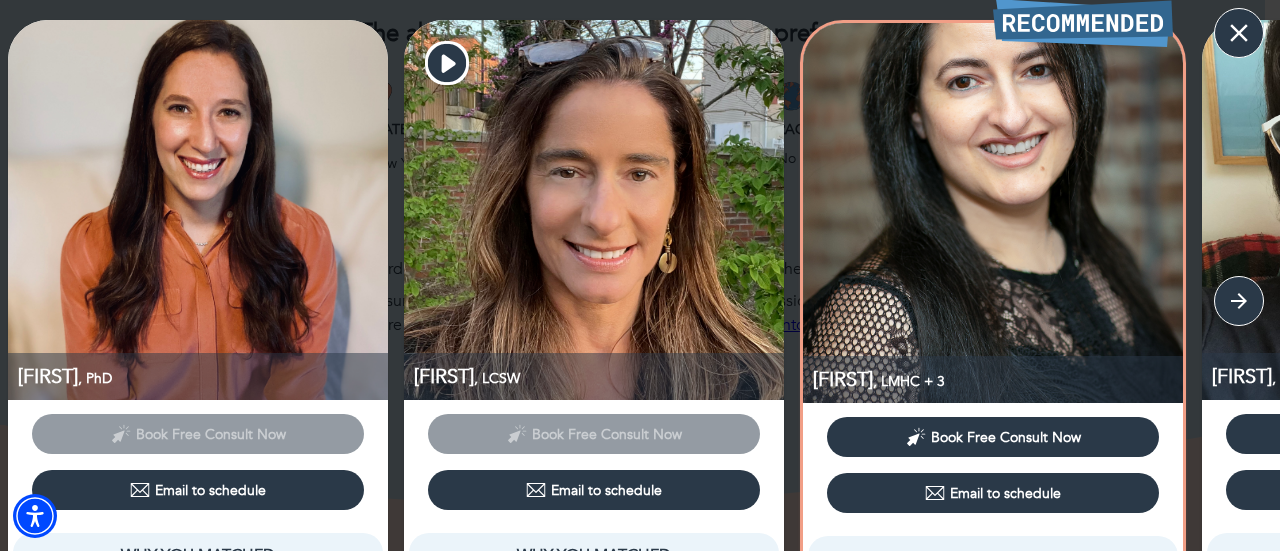 click at bounding box center (1239, 33) 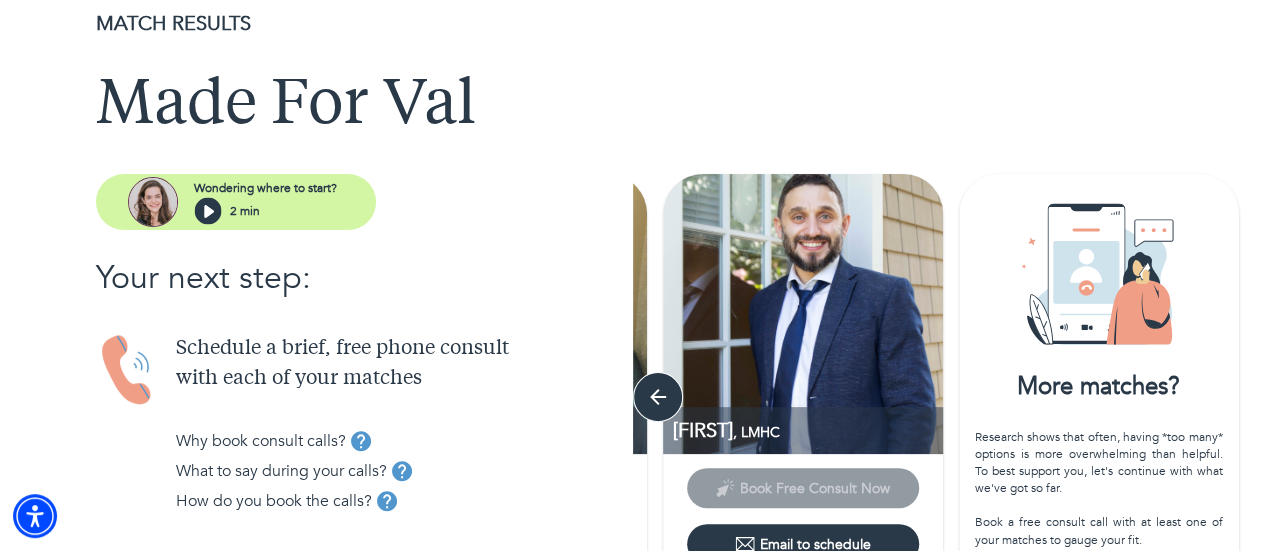 scroll, scrollTop: 300, scrollLeft: 0, axis: vertical 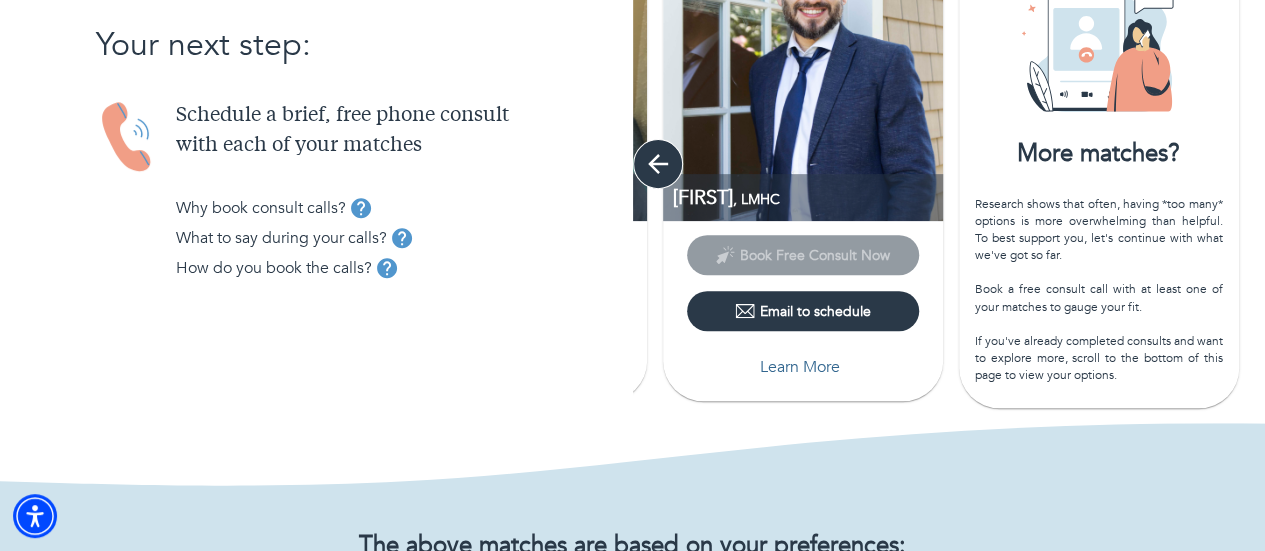 click at bounding box center [658, 164] 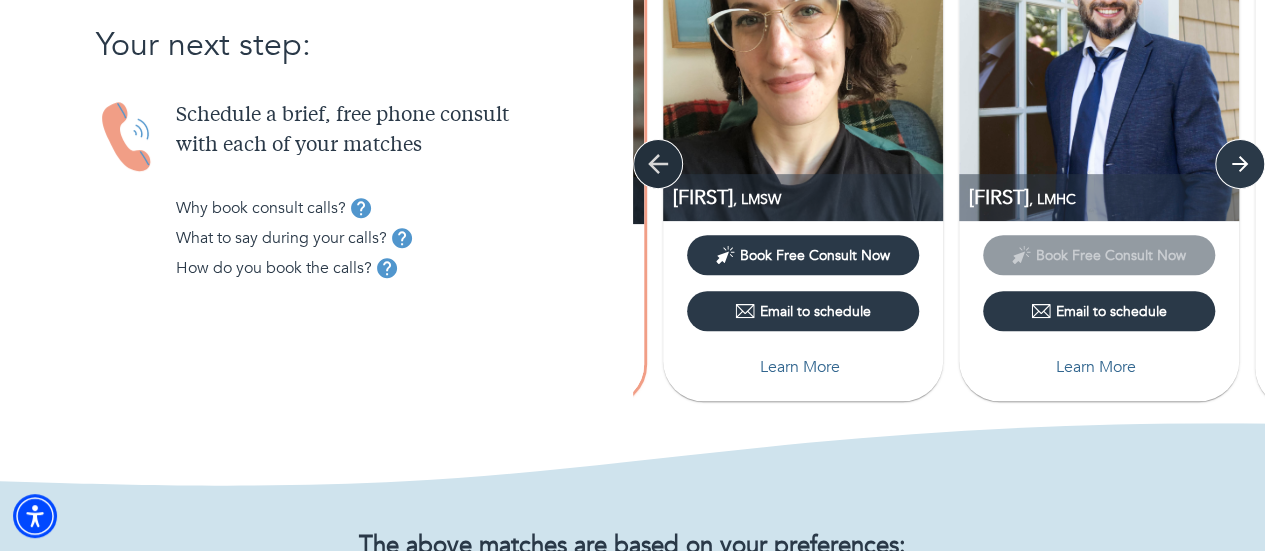 click at bounding box center [658, 164] 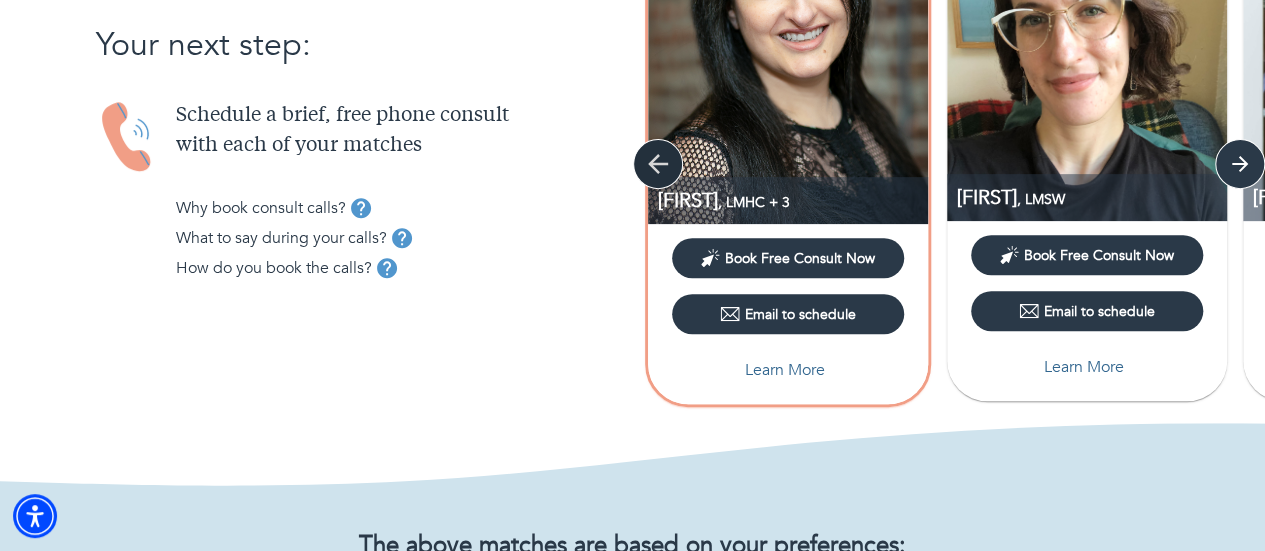 click at bounding box center (658, 164) 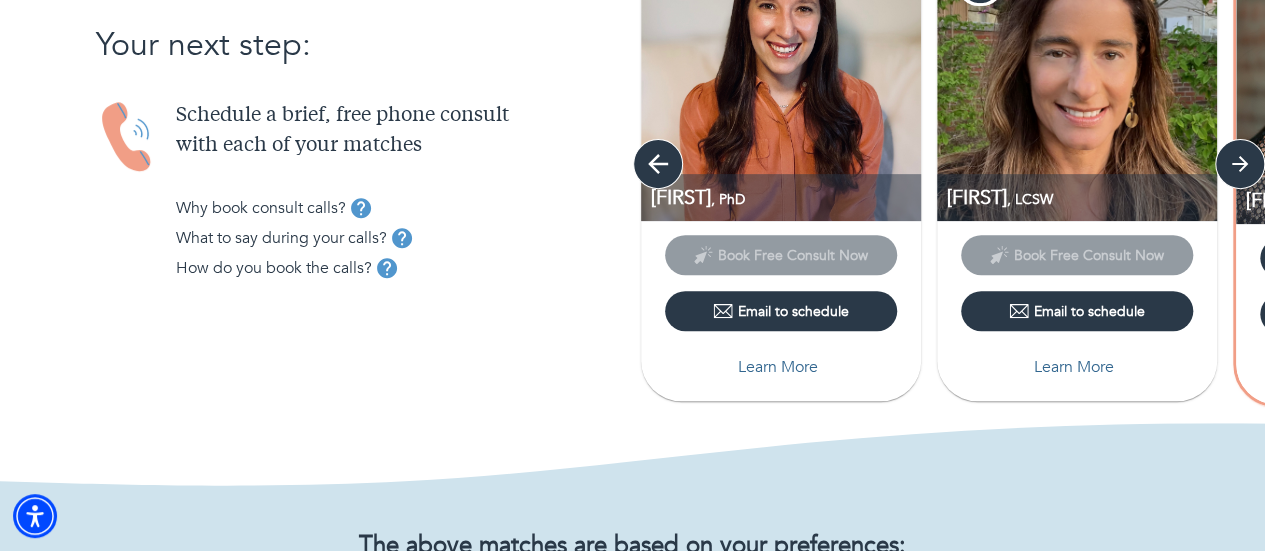 click at bounding box center (658, 164) 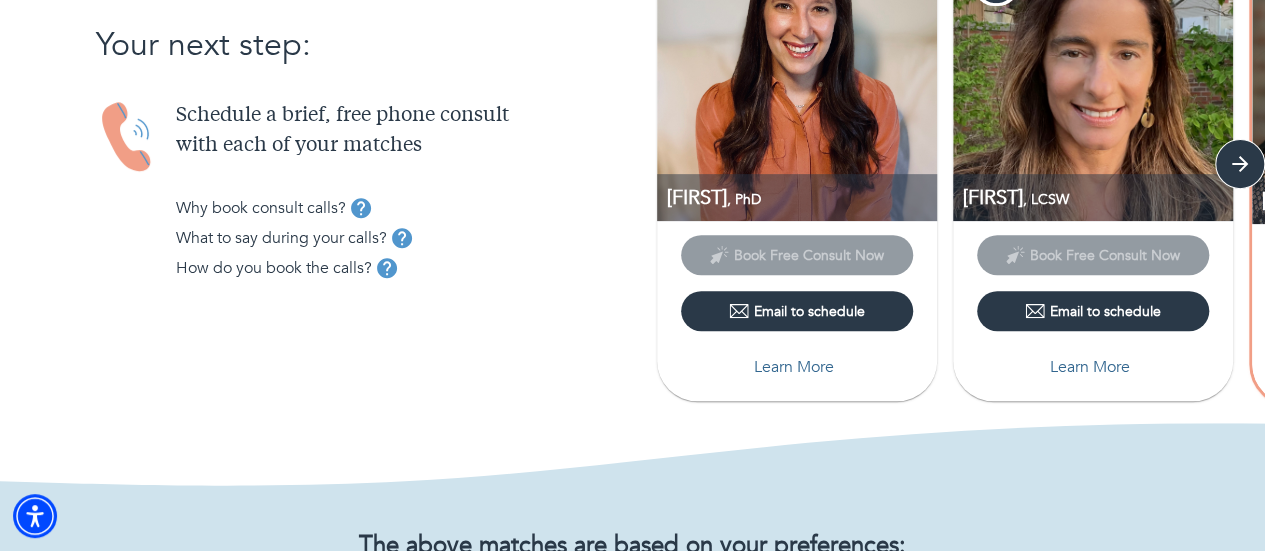 click at bounding box center (797, 81) 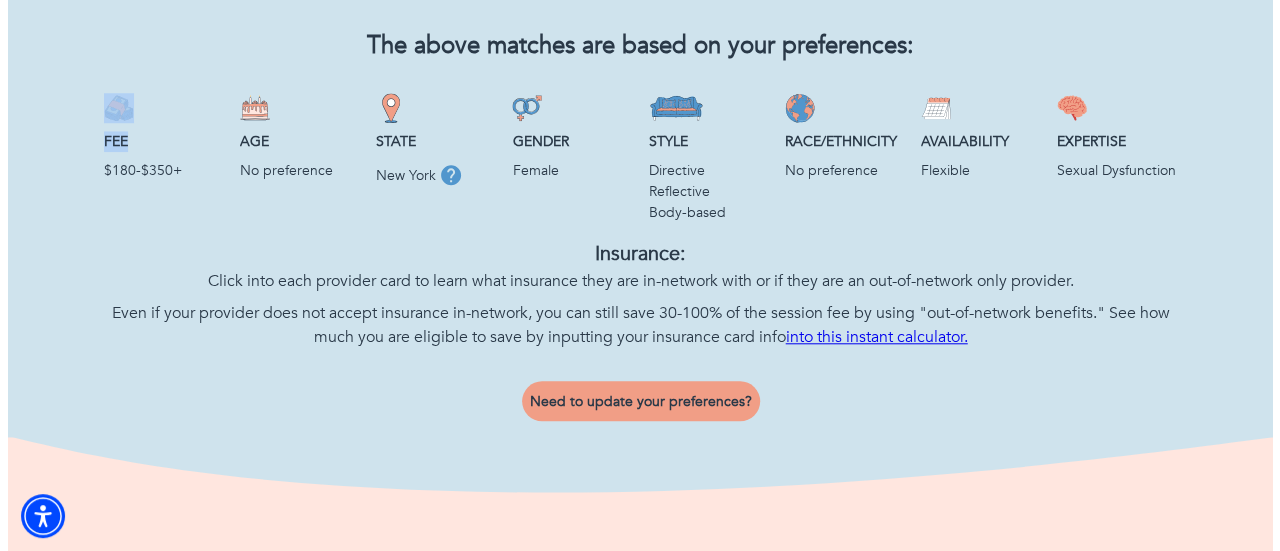scroll, scrollTop: 1000, scrollLeft: 0, axis: vertical 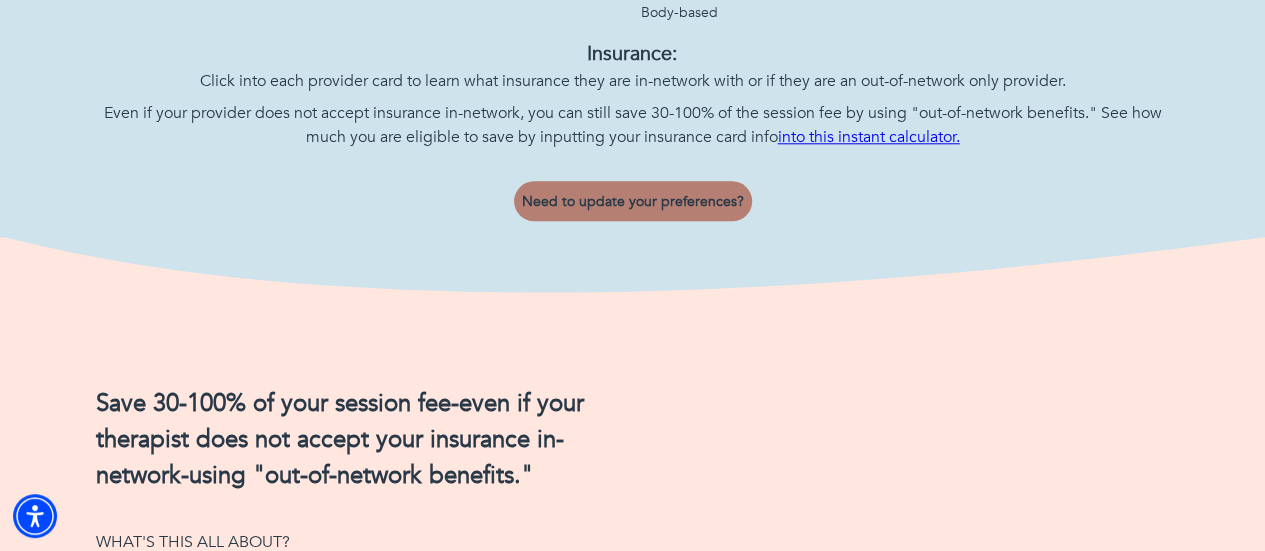 click on "Need to update your preferences?" at bounding box center [633, 201] 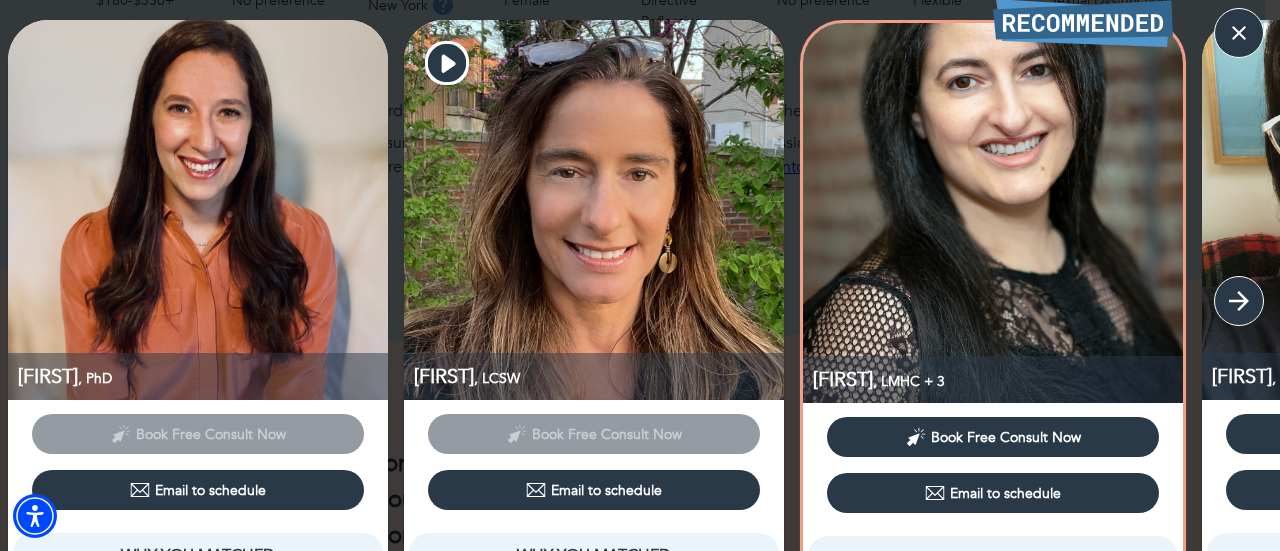 click at bounding box center (1239, 301) 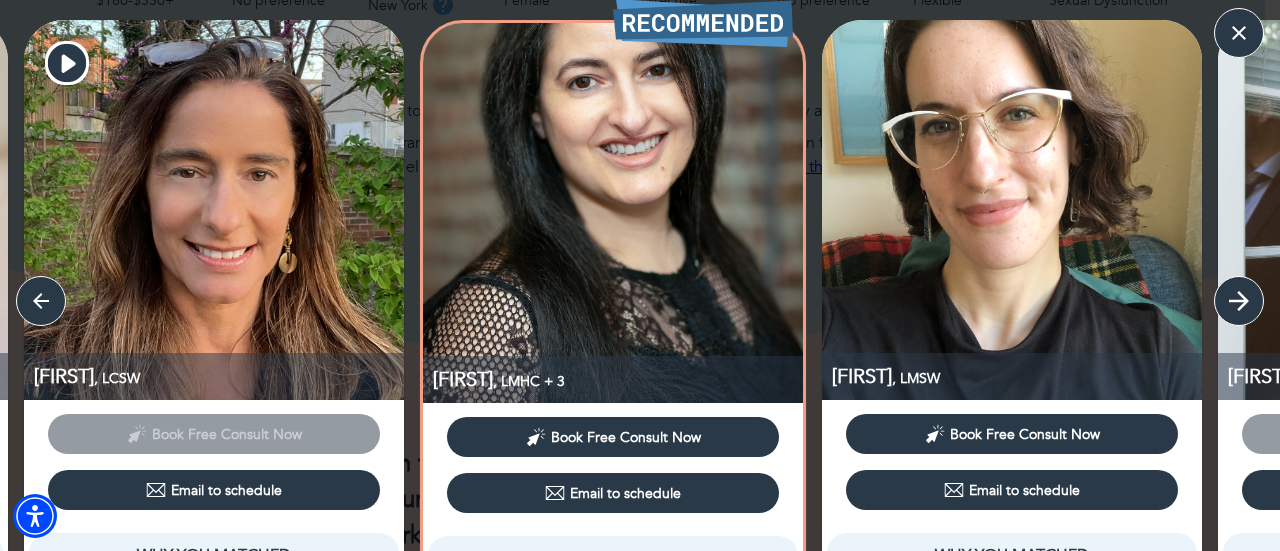 click at bounding box center [41, 301] 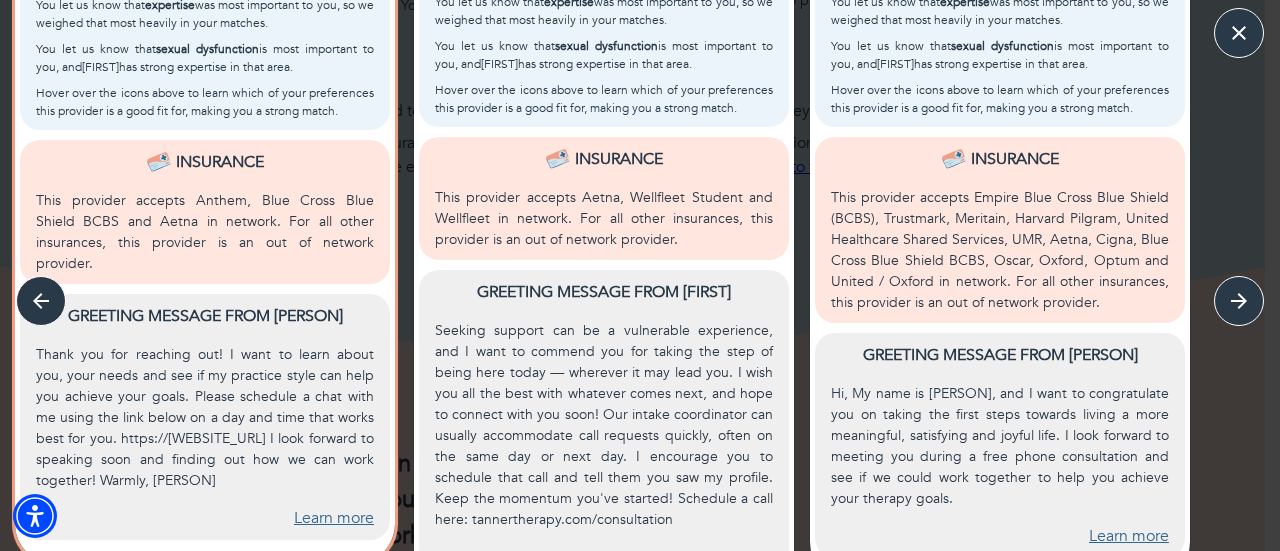 scroll, scrollTop: 850, scrollLeft: 0, axis: vertical 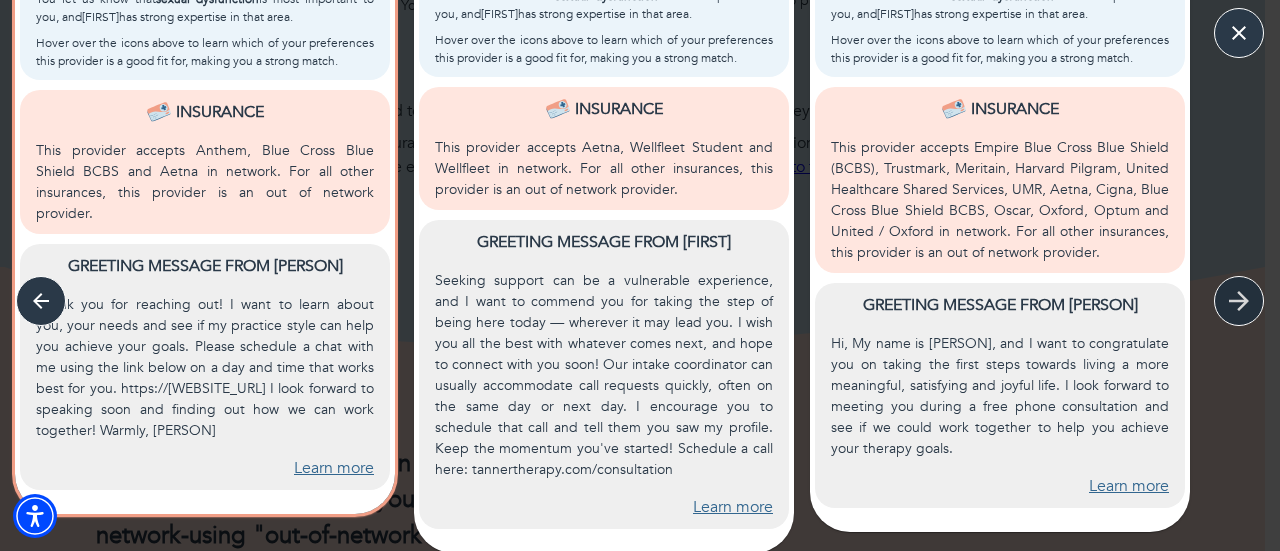 click at bounding box center [41, 301] 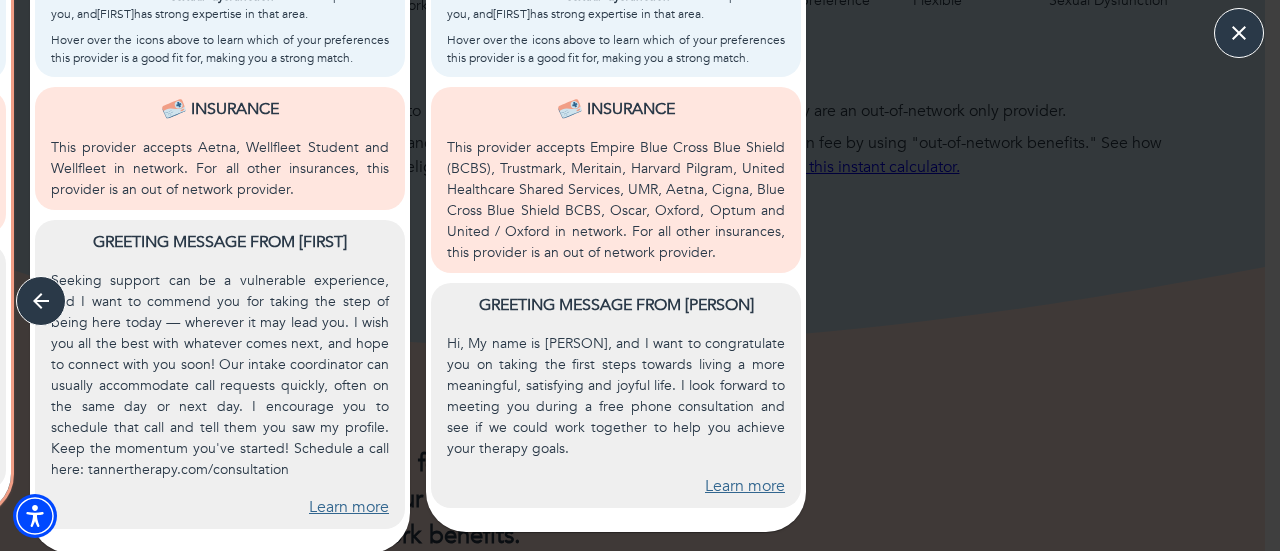 click on "Alexandra , PhD Book Free Consult Now Email to schedule Why You Matched Fee Age Orientation State Gender Style Race/ Ethnicity Availability Expertise You let us know that  expertise  was most important to you, so we weighed that most heavily in your matches. You let us know that  sexual dysfunction  is most important to you, and  Alexandra  has strong expertise in that area. Hover over the icons above to learn which of your preferences this provider is a
good fit for, making you a strong match. Insurance This provider accepts  and Aetna in network. For all other insurances, this provider is an out of
network provider. Greeting message from Alexandra Hi!
My name is Dr. Alexandra Lamm, and I'm really glad that we matched on My Wellbeing. Please call, text, or email me to schedule a free phone consultation to discuss your concerns and learn about my practice. I look forward to connecting!
Warmly,
Alexandra Learn more Lauren , LCSW Book Free Consult Now Email to schedule Fee Age Fee" at bounding box center [640, -139] 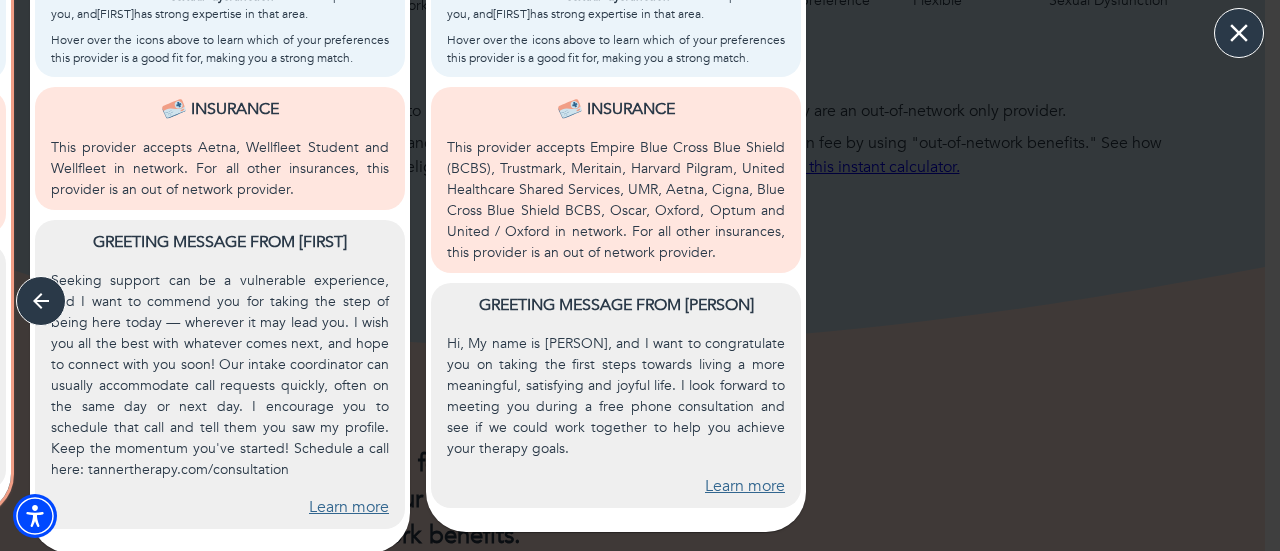 click at bounding box center (1239, 33) 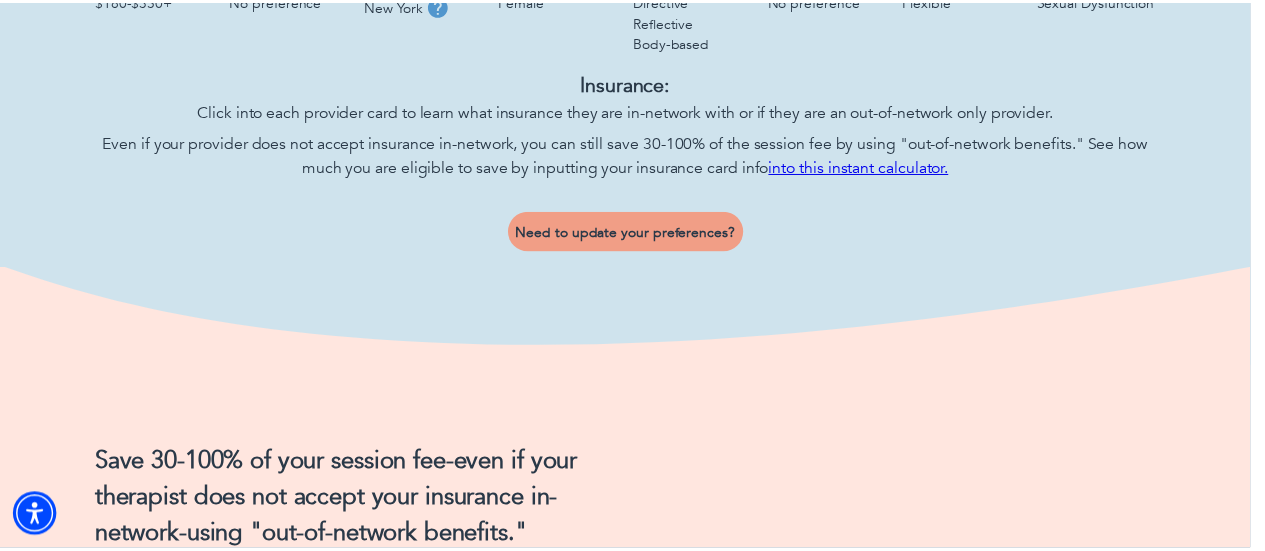 scroll, scrollTop: 0, scrollLeft: 0, axis: both 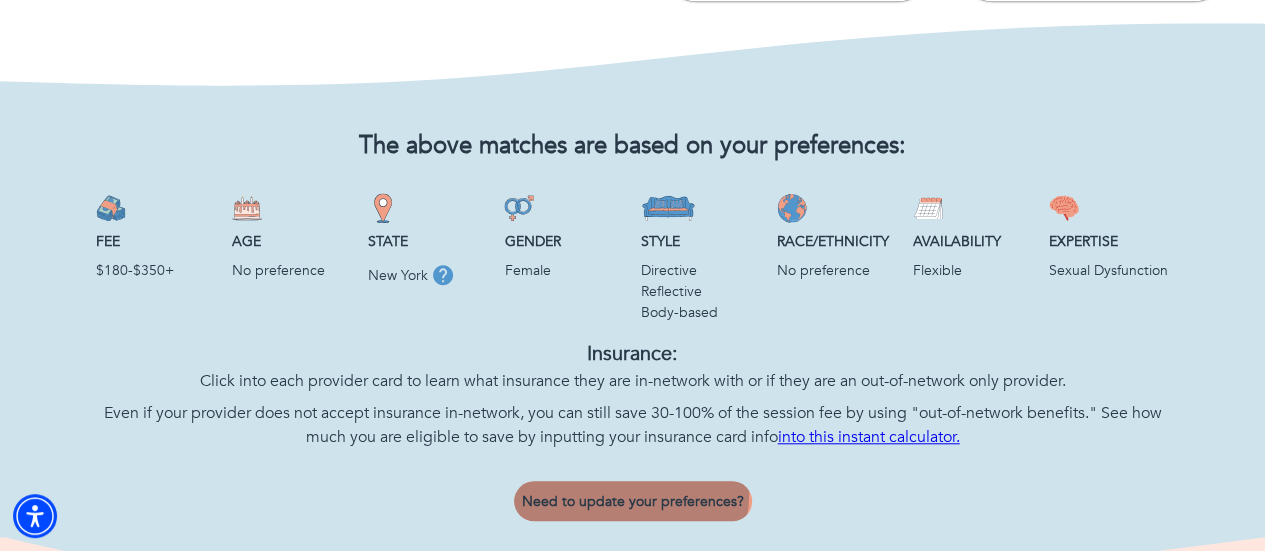 click on "Need to update your preferences?" at bounding box center [633, 501] 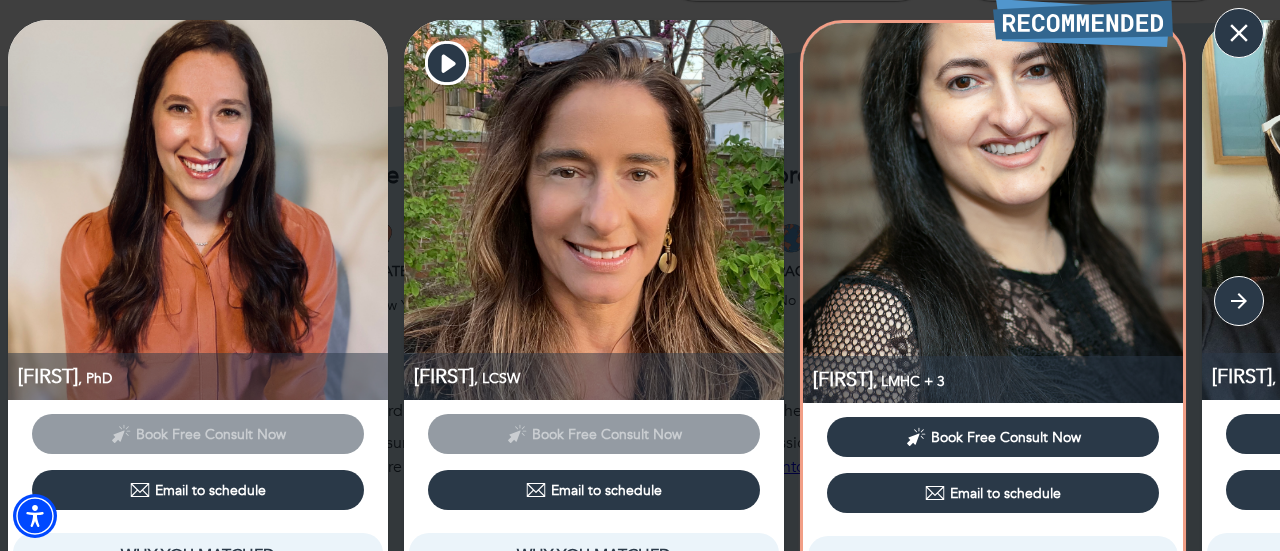 click at bounding box center [1239, 33] 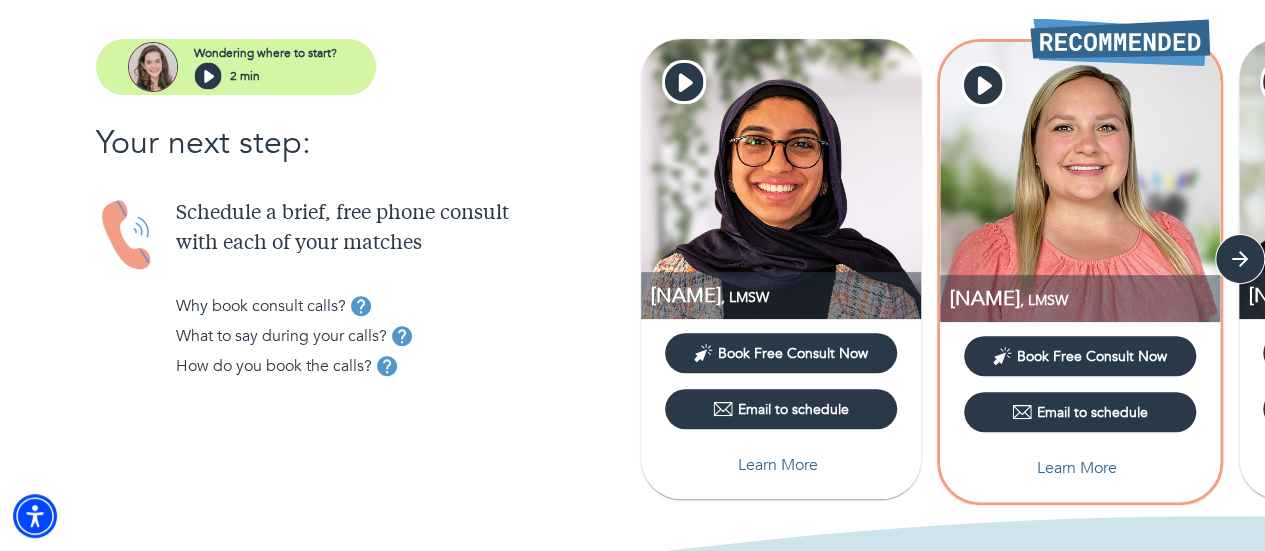 scroll, scrollTop: 300, scrollLeft: 0, axis: vertical 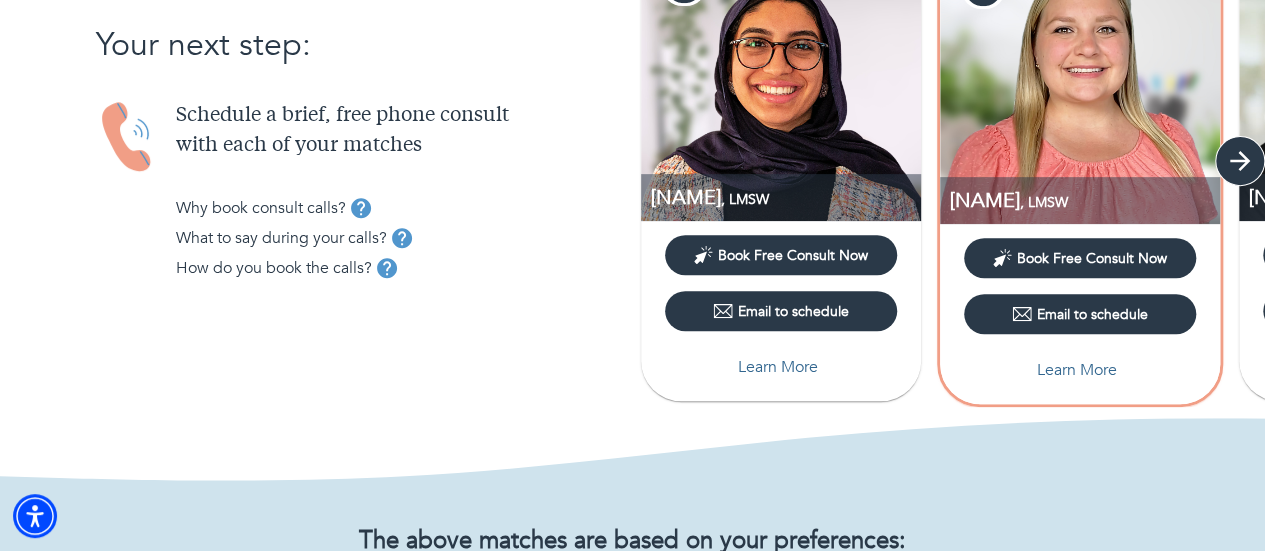 click at bounding box center [1240, 161] 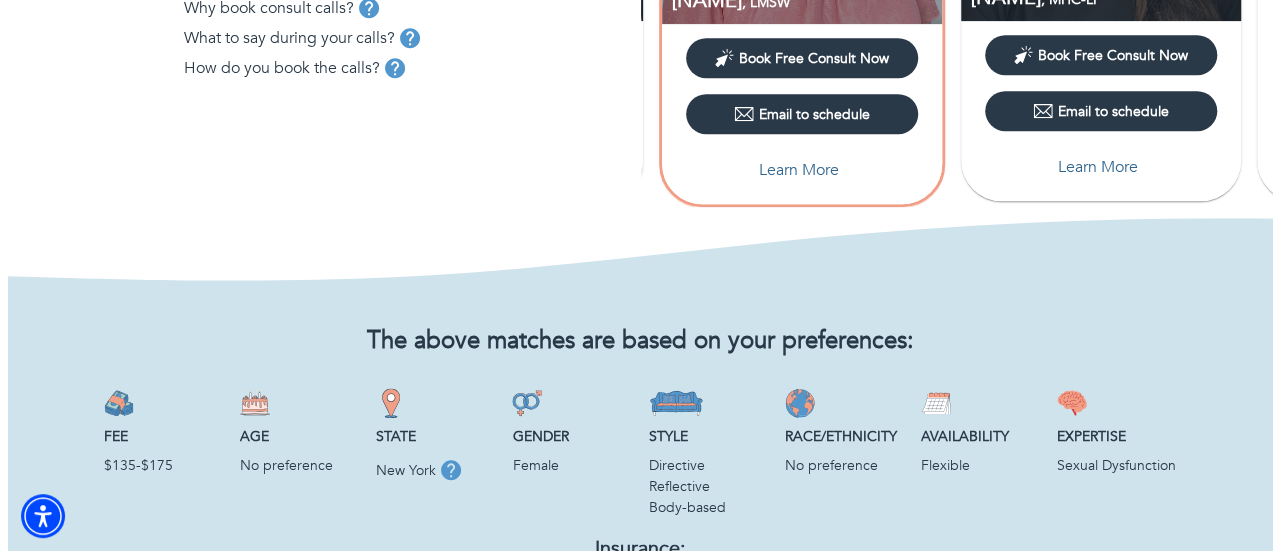 scroll, scrollTop: 400, scrollLeft: 0, axis: vertical 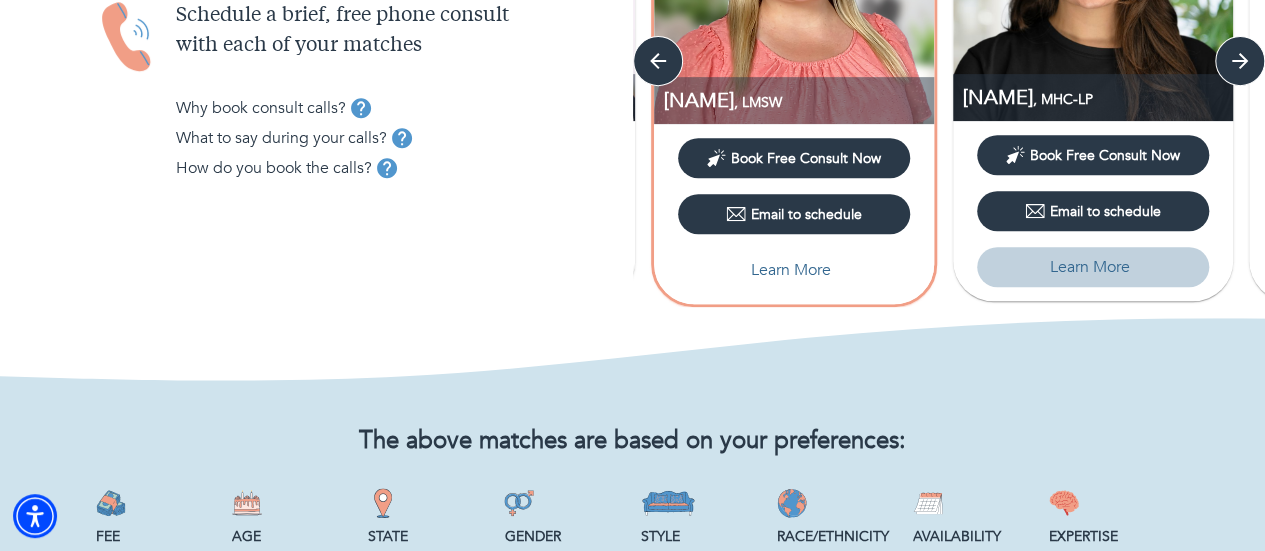click on "Learn More" at bounding box center (492, 267) 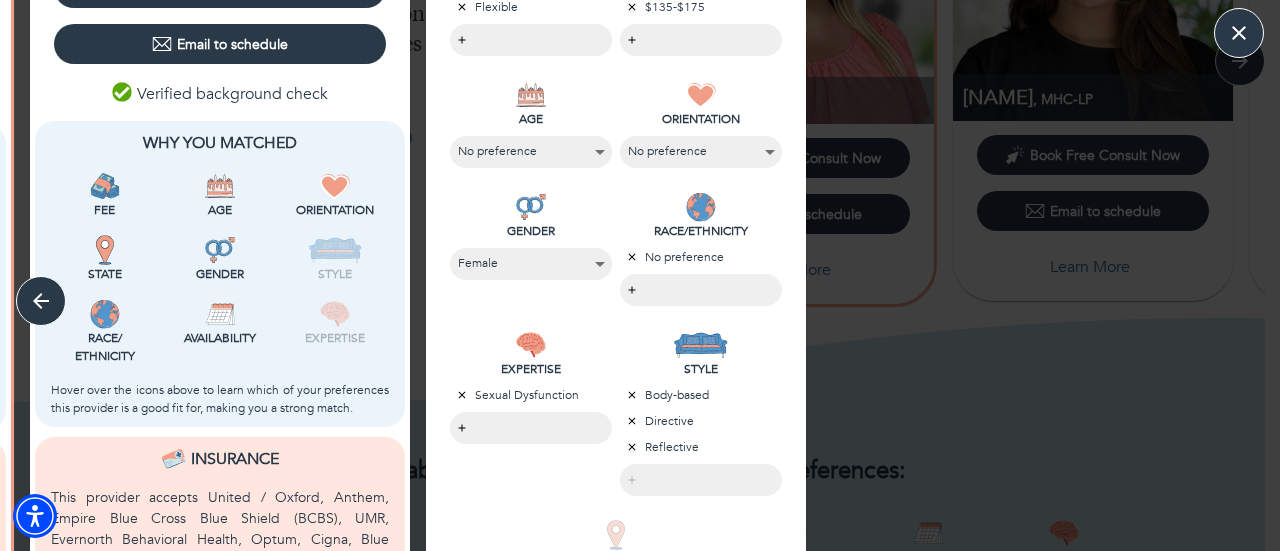 scroll, scrollTop: 300, scrollLeft: 0, axis: vertical 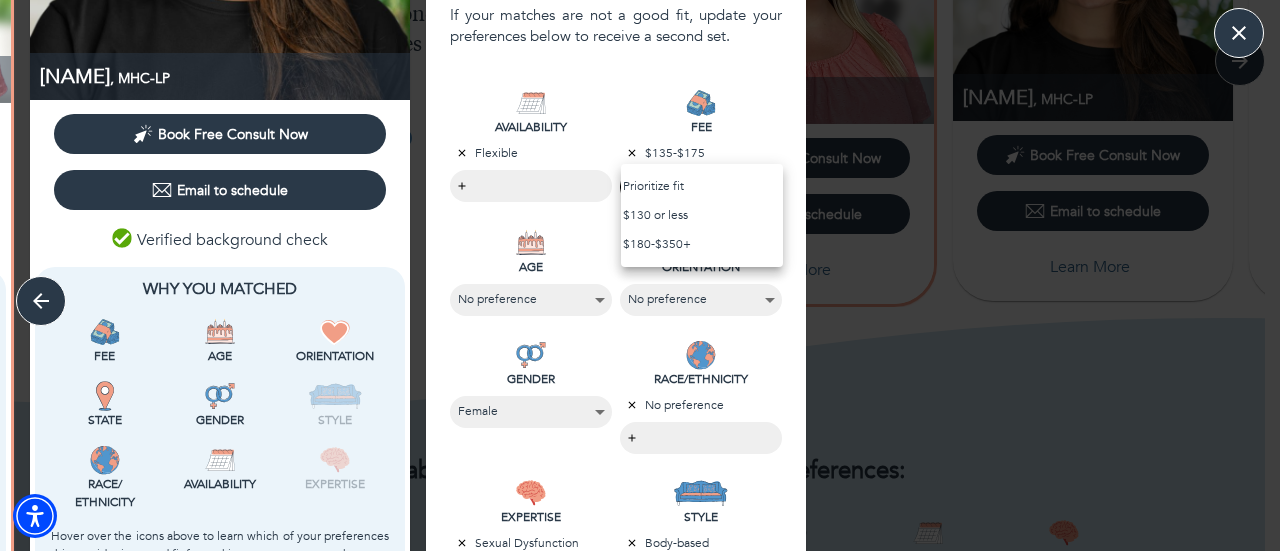 click on "MATCH RESULTS Made For Val Wondering where to start? 2 min Your next step: Schedule a brief, free phone consult with each of your matches Why book consult calls? What to say during your calls? How do you book the calls? Mariam , LMSW Book Free Consult Now Email to schedule Learn More Renee , LMSW Book Free Consult Now Email to schedule Learn More Kathryn , MHC-LP Book Free Consult Now Email to schedule Learn More Not quite right? First things first: book a consult with at least one of your matches to explore your fit in real time. If your matches are not a good fit, update your preferences below to receive a second set. See more, same preferences Update preferences The above matches are based on your preferences: Fee $135-$175 Age No preference State New York Gender Female Style Directive Reflective Body-based Race/Ethnicity No preference Availability  Flexible Expertise Sexual Dysfunction Insurance: into this instant calculator. Need to update your preferences? WHAT'S THIS ALL ABOUT? Mentaya       call 988" at bounding box center (640, -125) 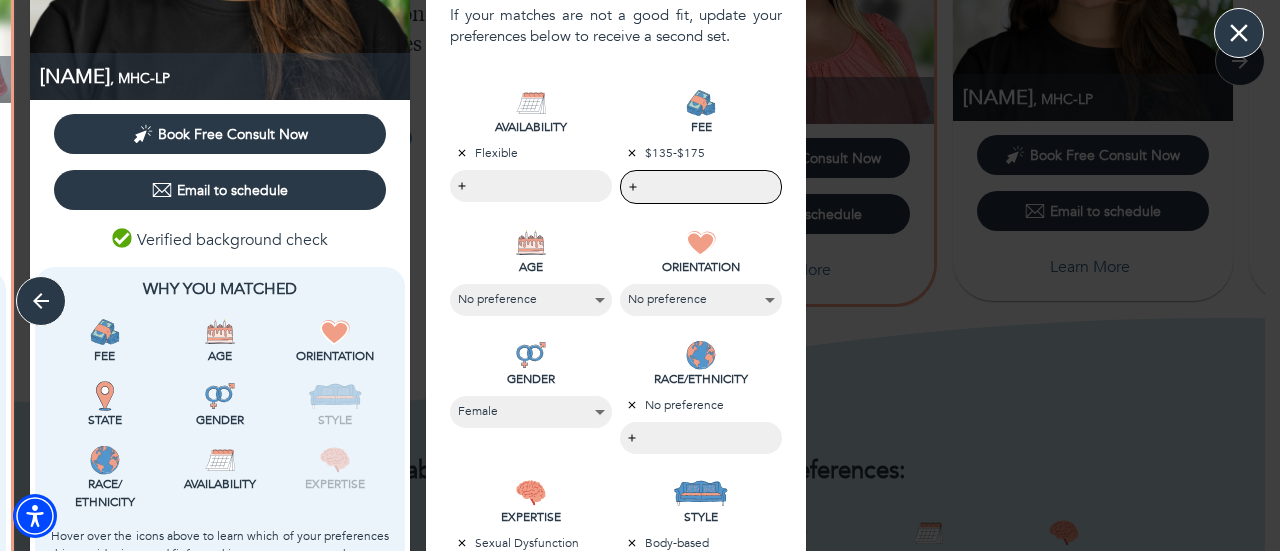 click at bounding box center (1239, 33) 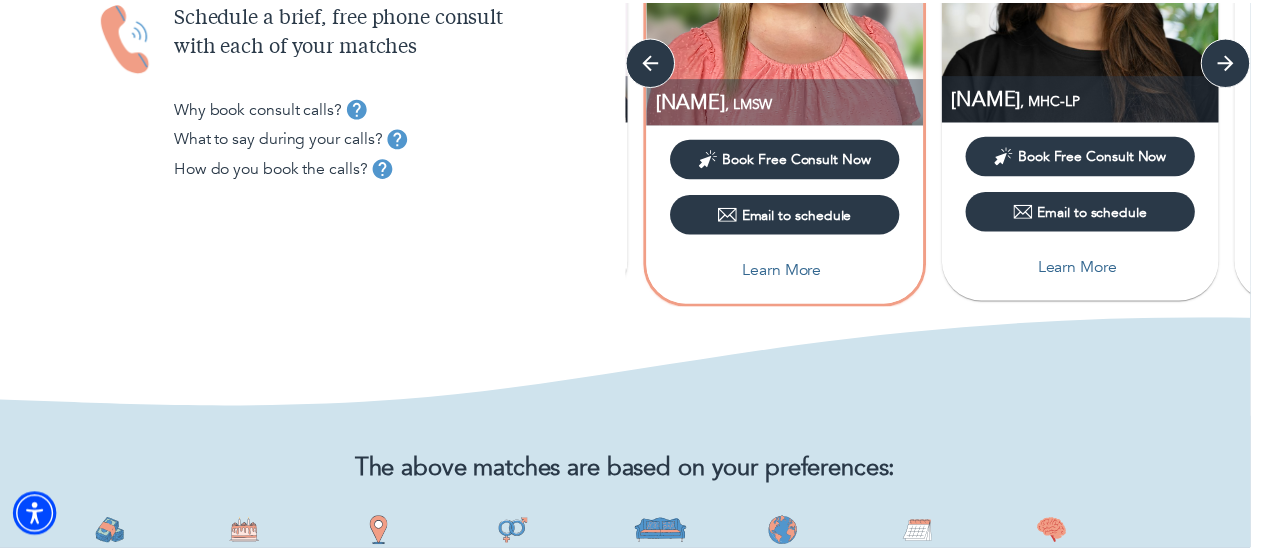 scroll, scrollTop: 0, scrollLeft: 0, axis: both 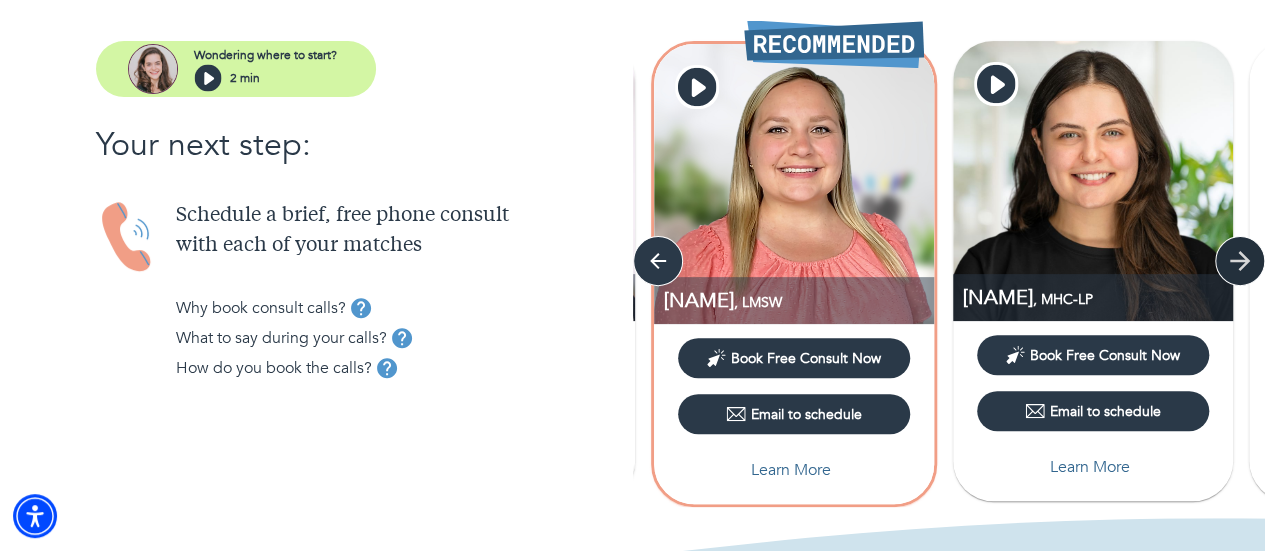 click at bounding box center [658, 261] 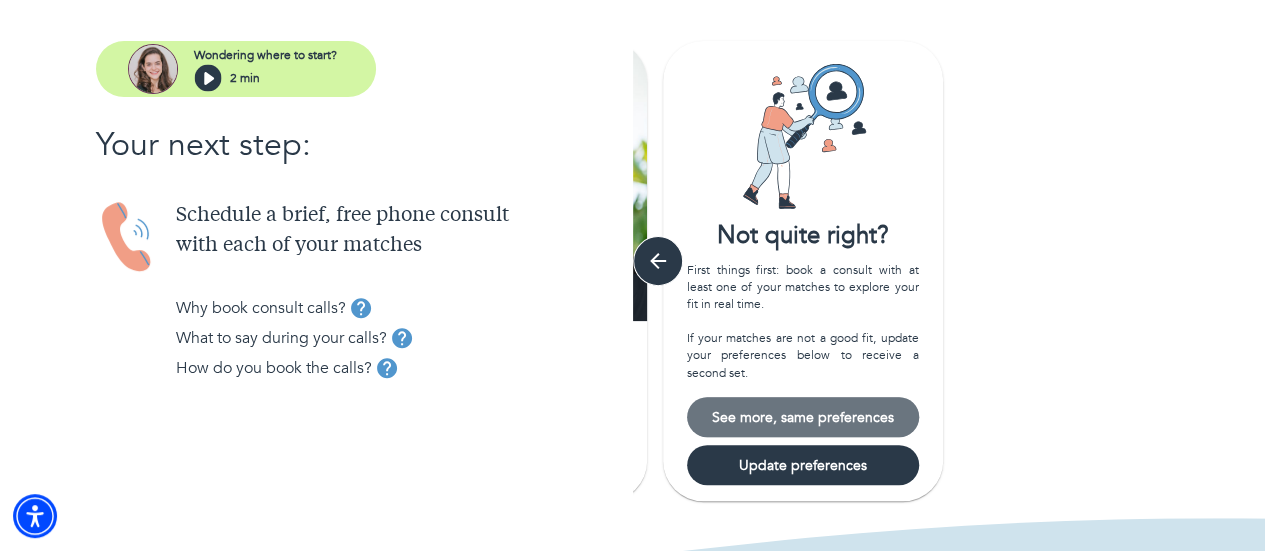 click on "See more, same preferences" at bounding box center [803, 417] 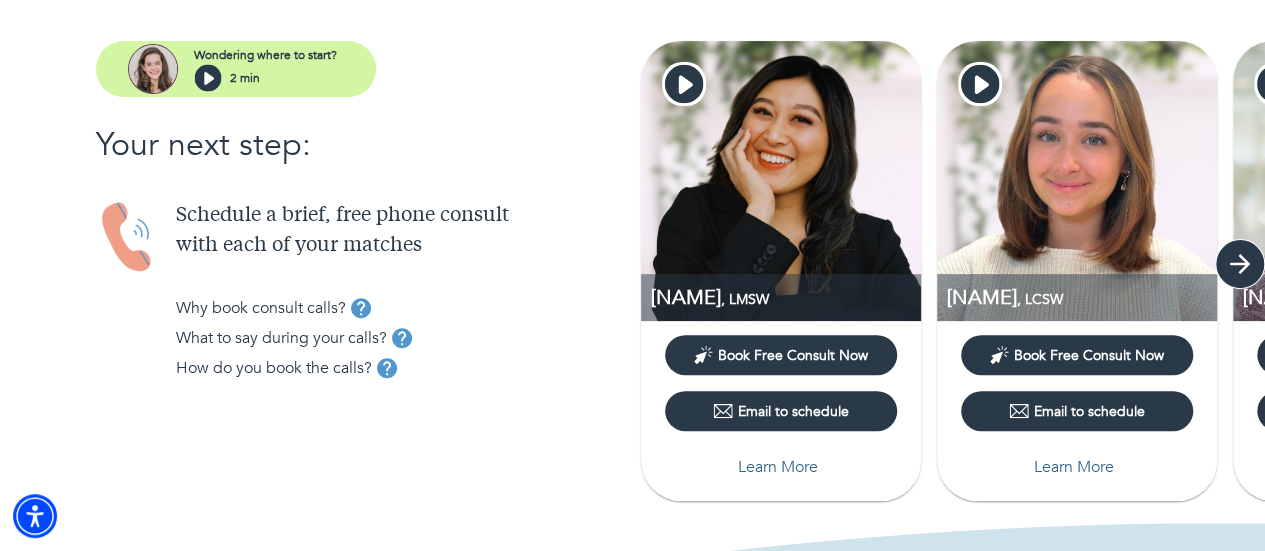 click at bounding box center (1240, 264) 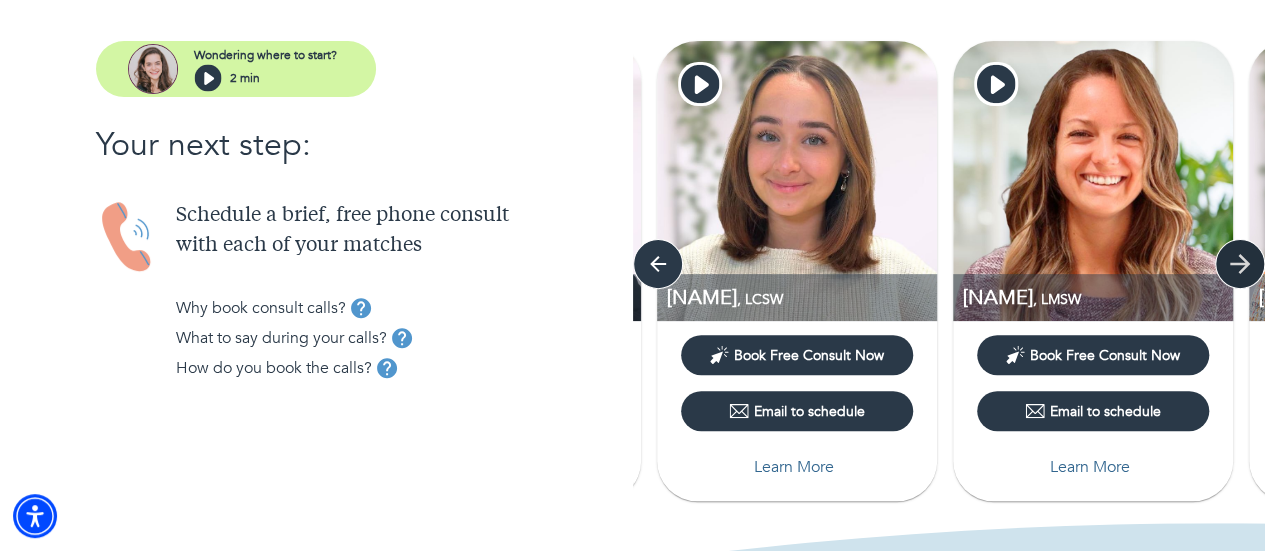 click at bounding box center (658, 264) 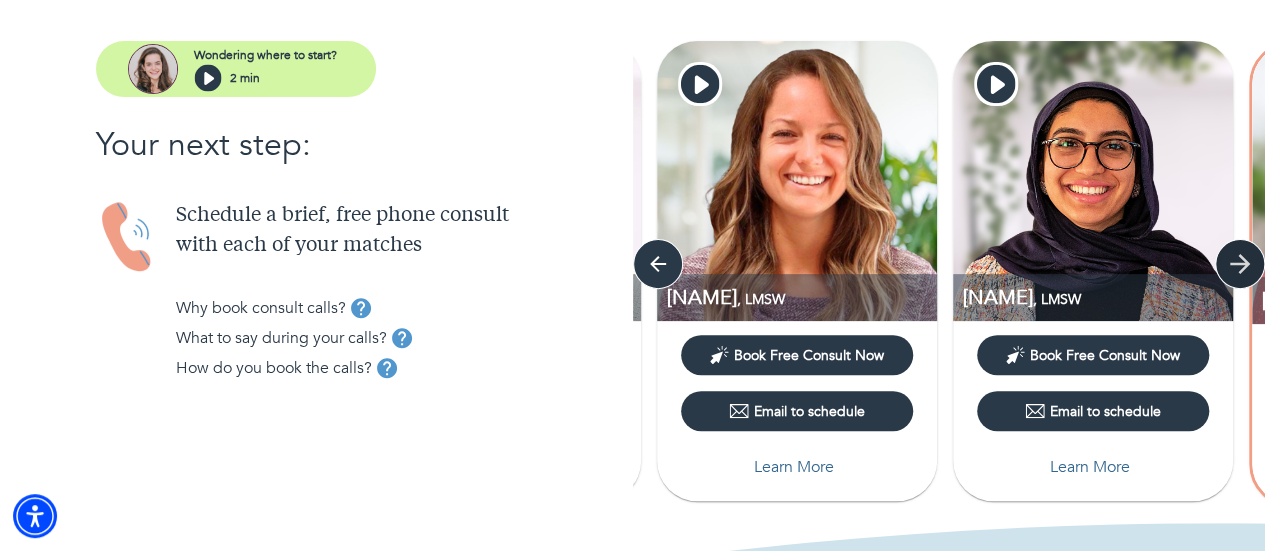 click at bounding box center (658, 264) 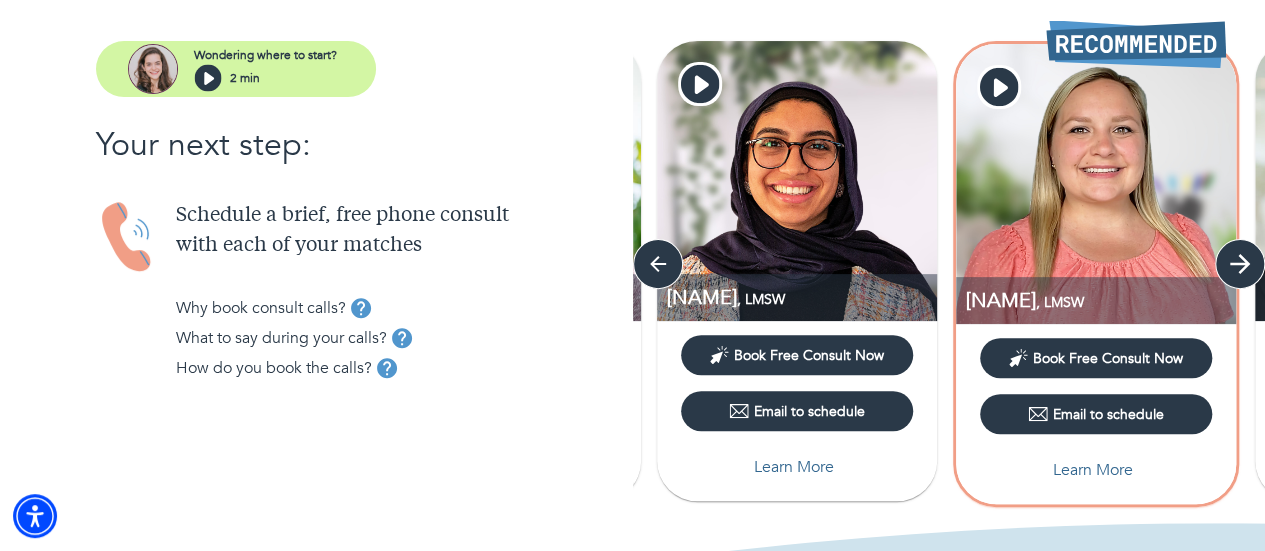 click at bounding box center (658, 264) 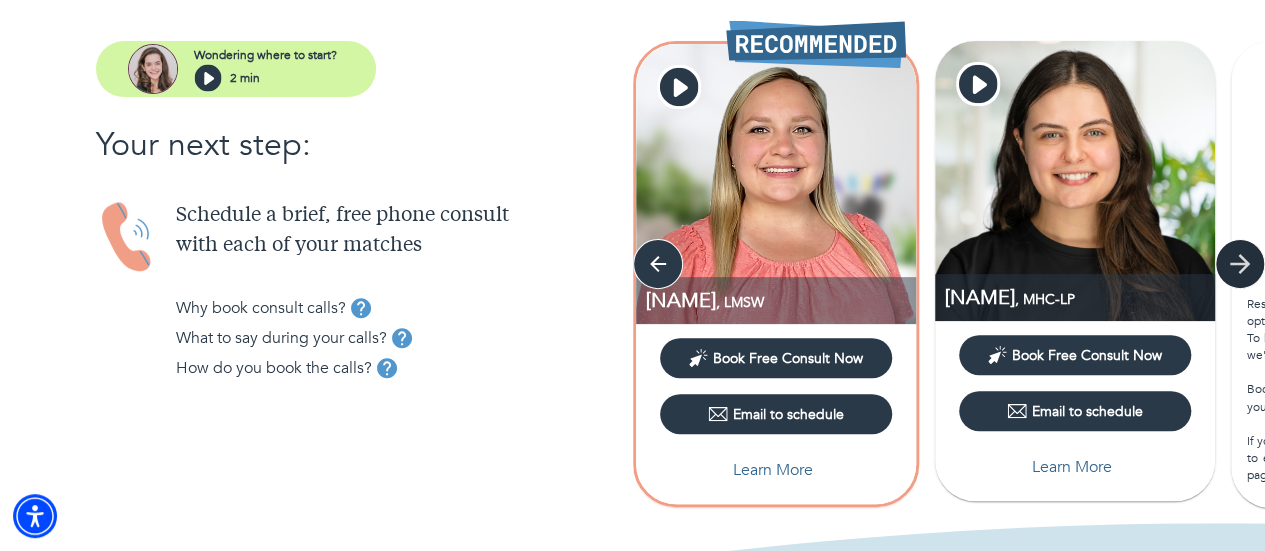 click at bounding box center (658, 264) 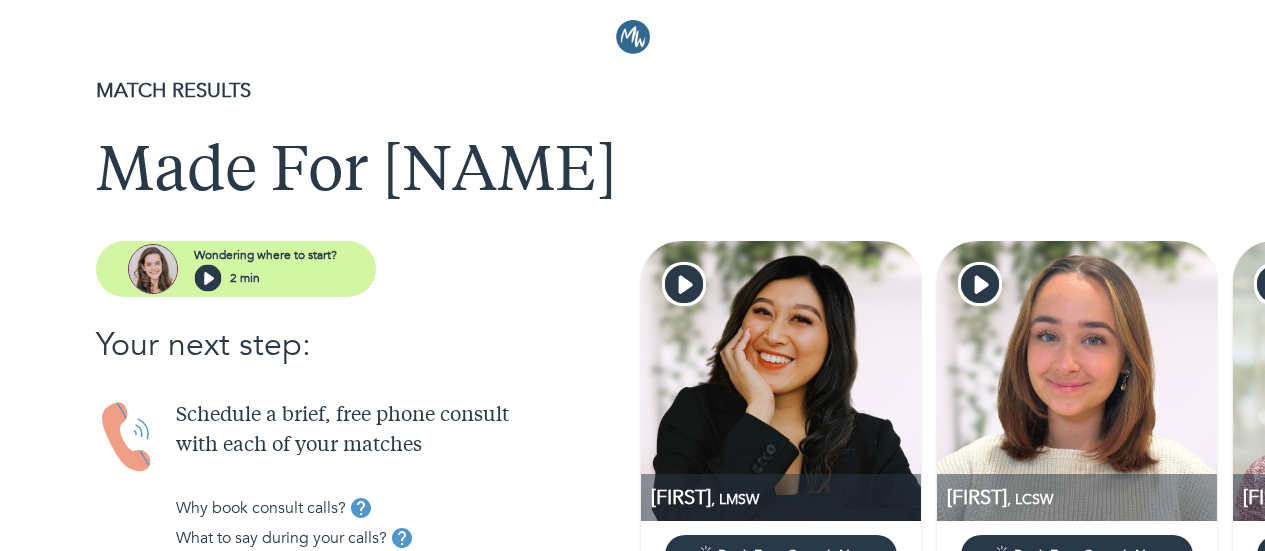 scroll, scrollTop: 0, scrollLeft: 0, axis: both 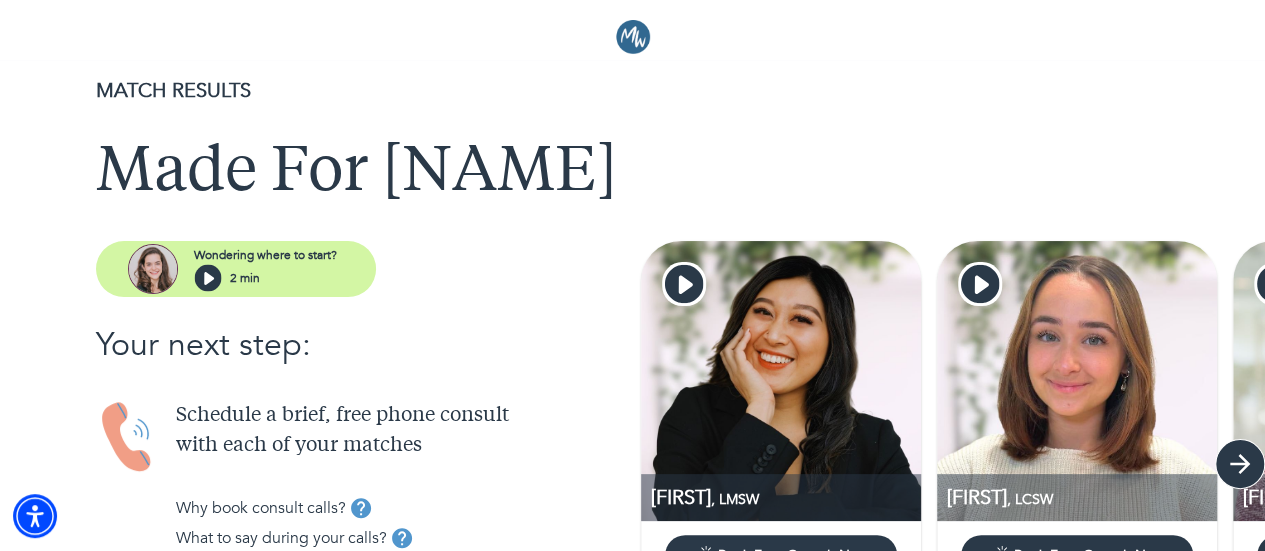 click at bounding box center (1240, 464) 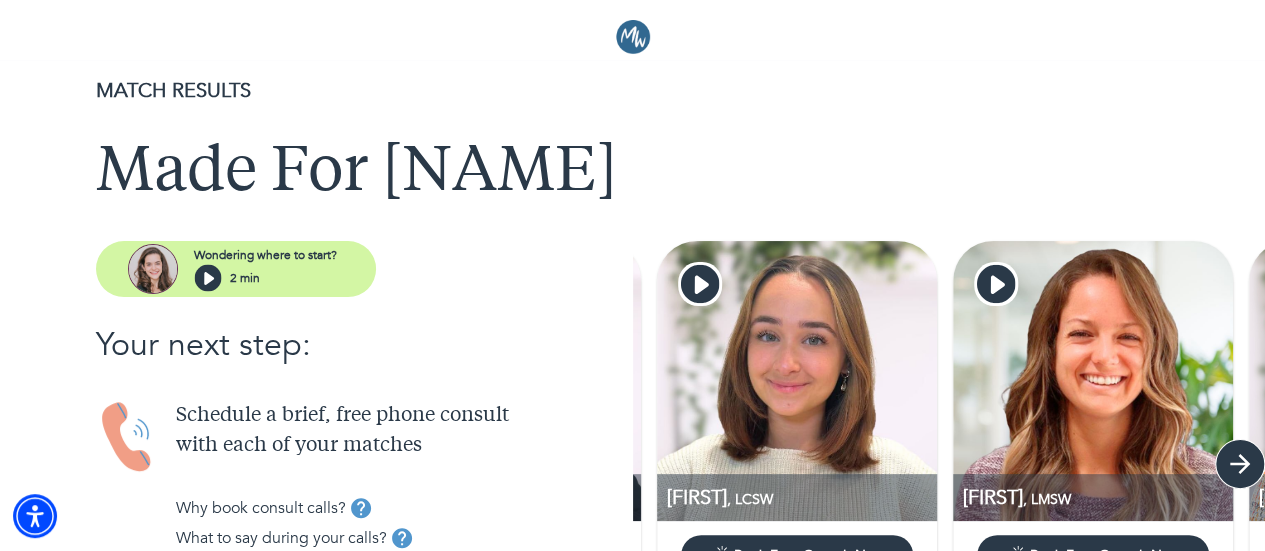 click at bounding box center (1240, 464) 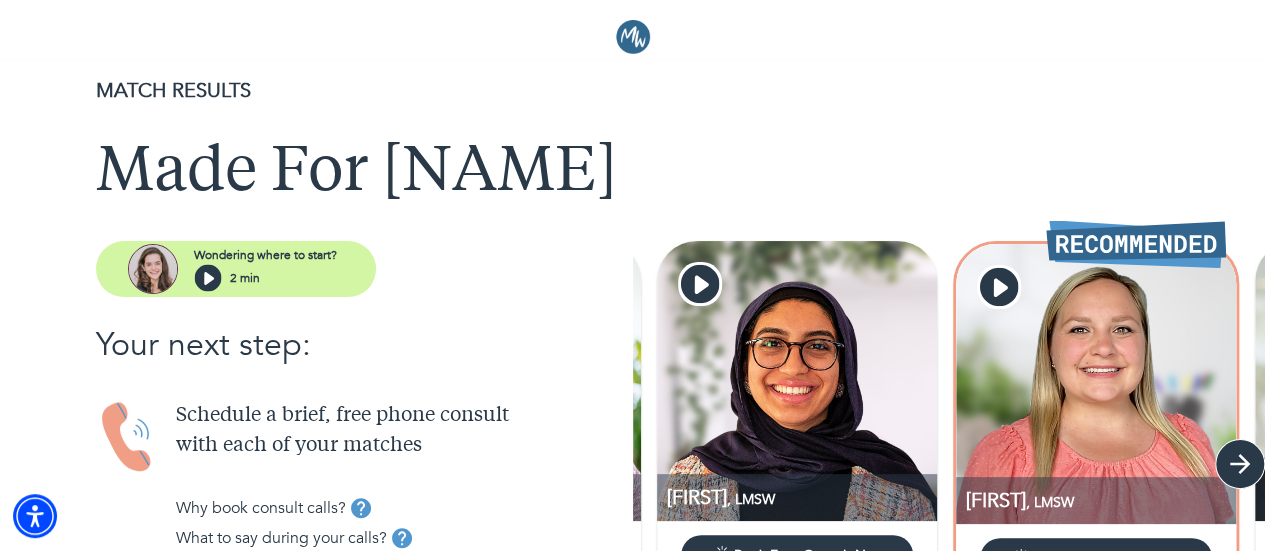 click at bounding box center (1240, 464) 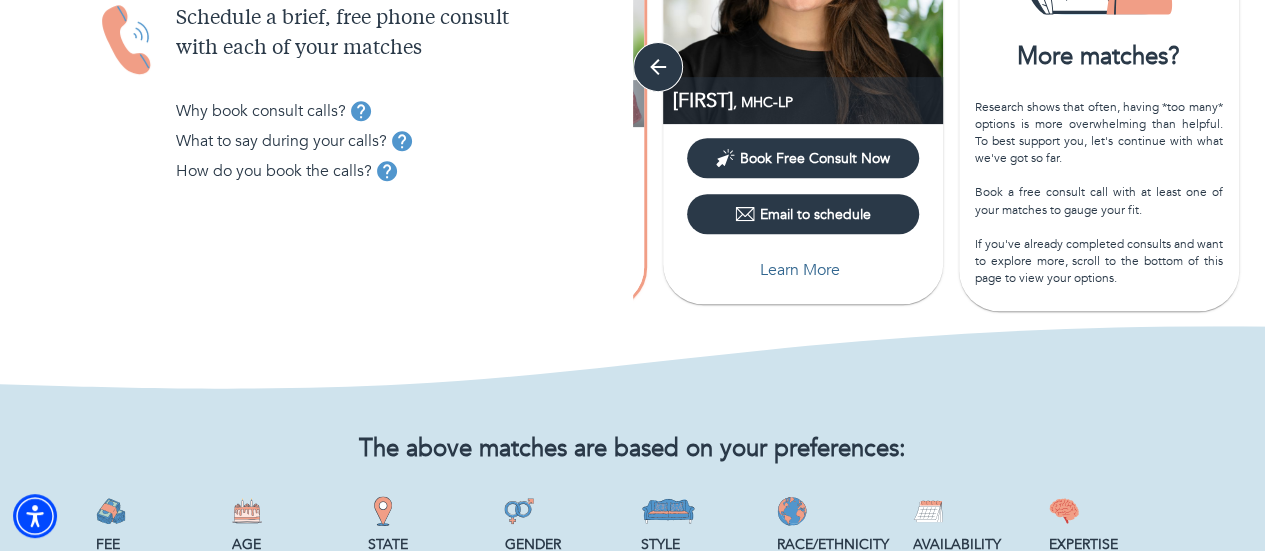 scroll, scrollTop: 400, scrollLeft: 0, axis: vertical 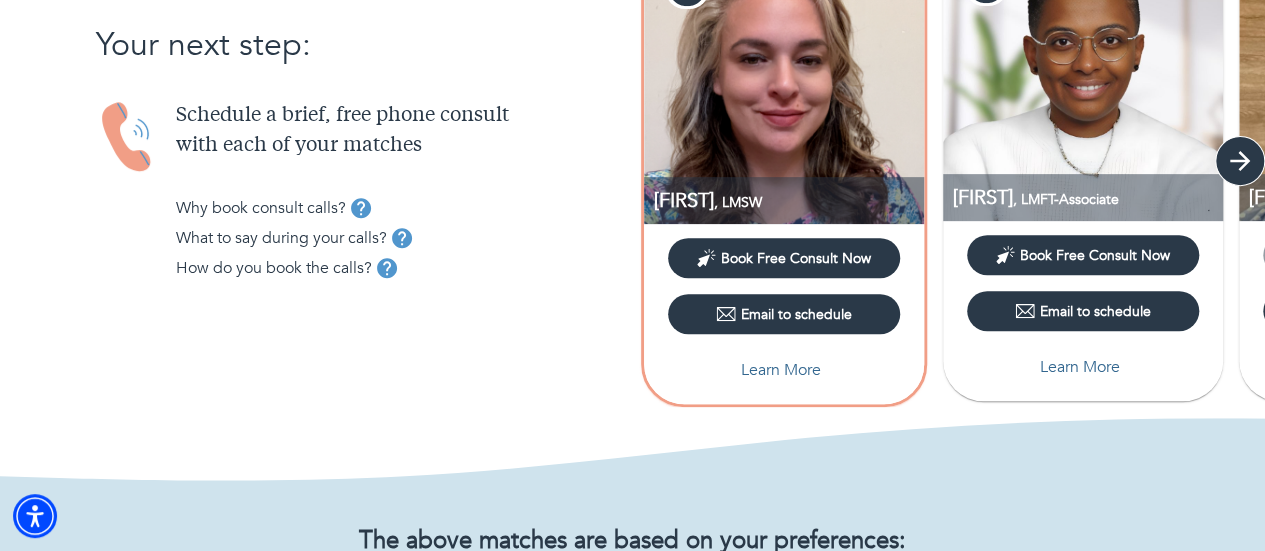 click at bounding box center [1240, 161] 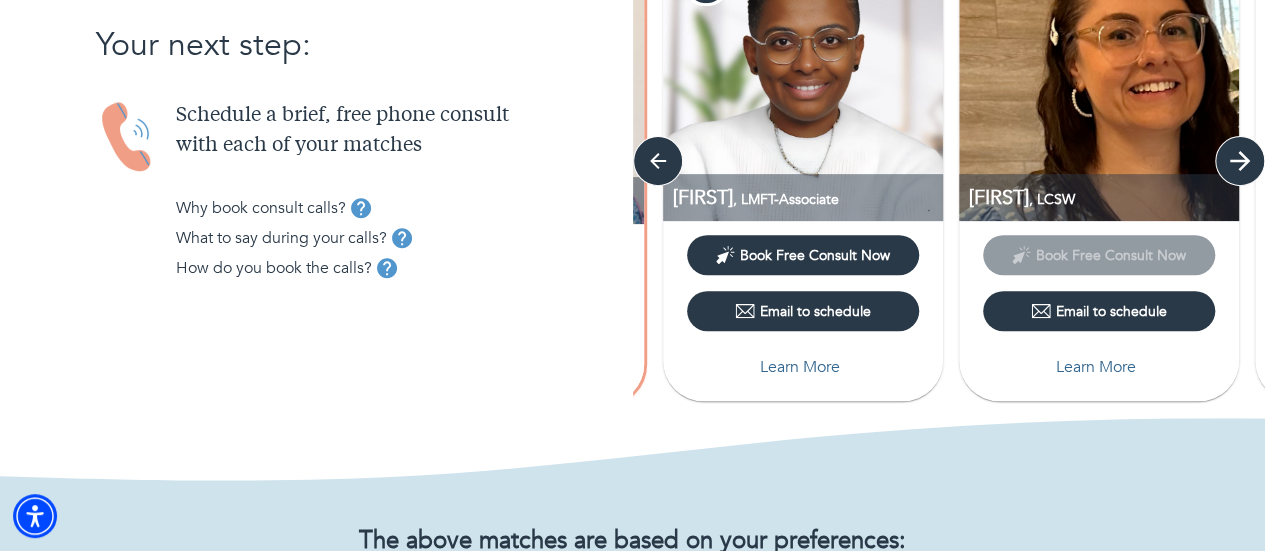 click at bounding box center (658, 161) 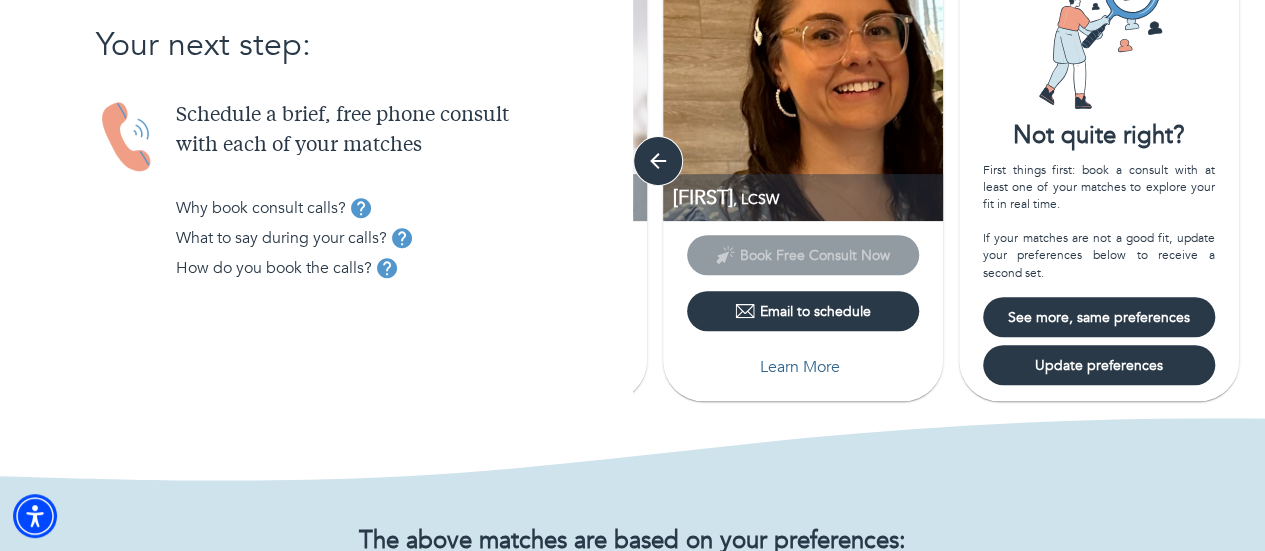 click on "Not quite right? First things first: book a consult with at least one of your matches to explore your fit in real time. If your matches are not a good fit, update your preferences below to receive a second set. See more, same preferences Update preferences" at bounding box center (1099, 111) 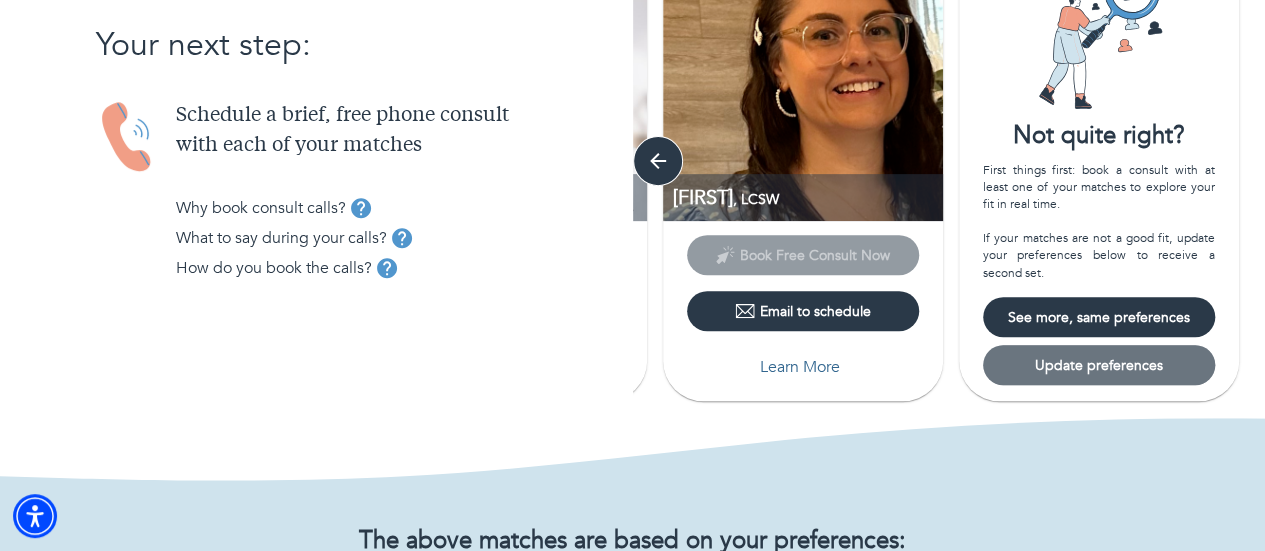 click on "Update preferences" at bounding box center [1099, 317] 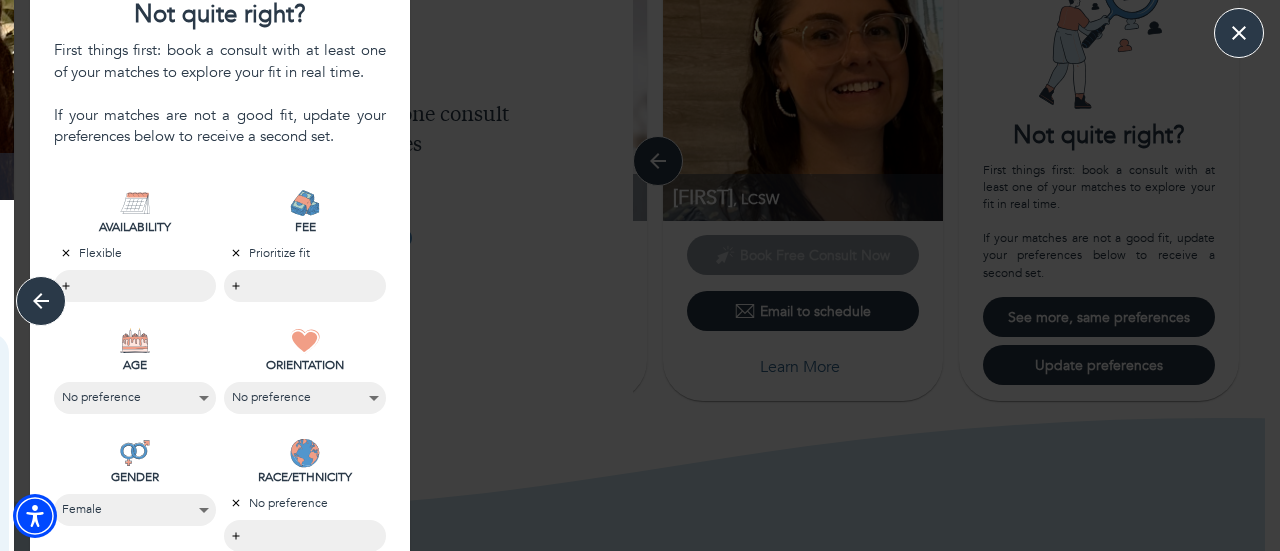 scroll, scrollTop: 300, scrollLeft: 0, axis: vertical 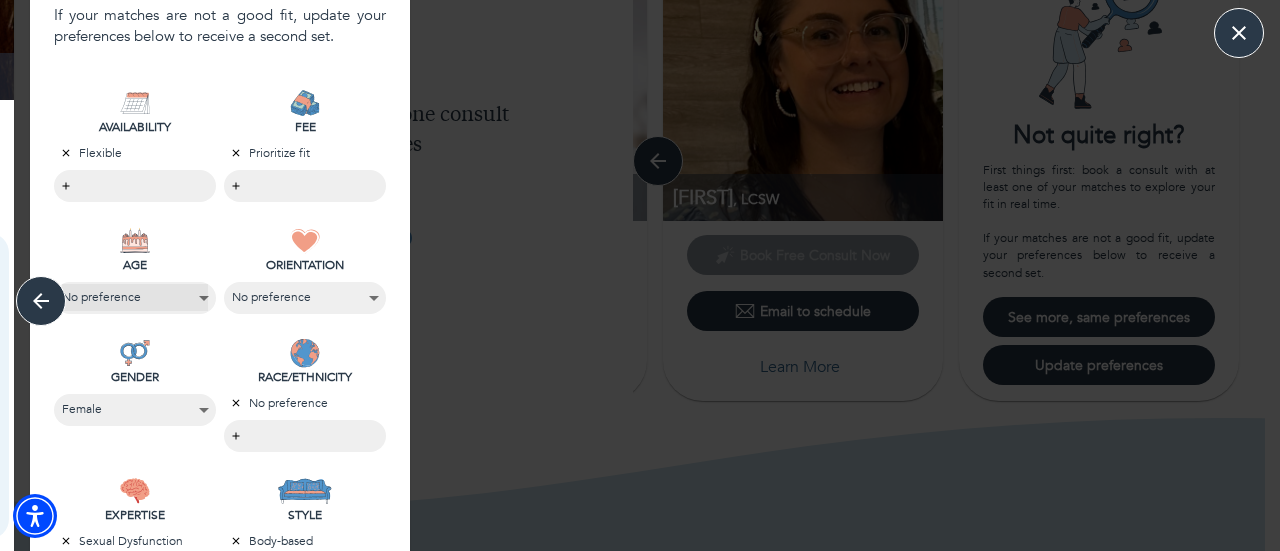 click on "No preference 24-45 46-65 66-85" at bounding box center [135, 297] 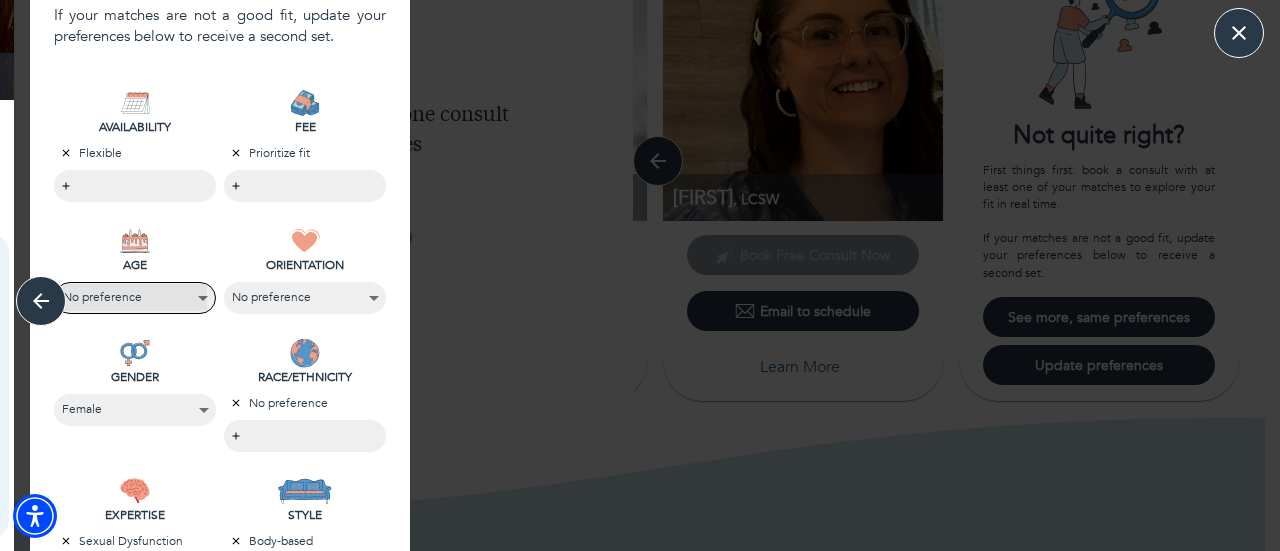 select on "3" 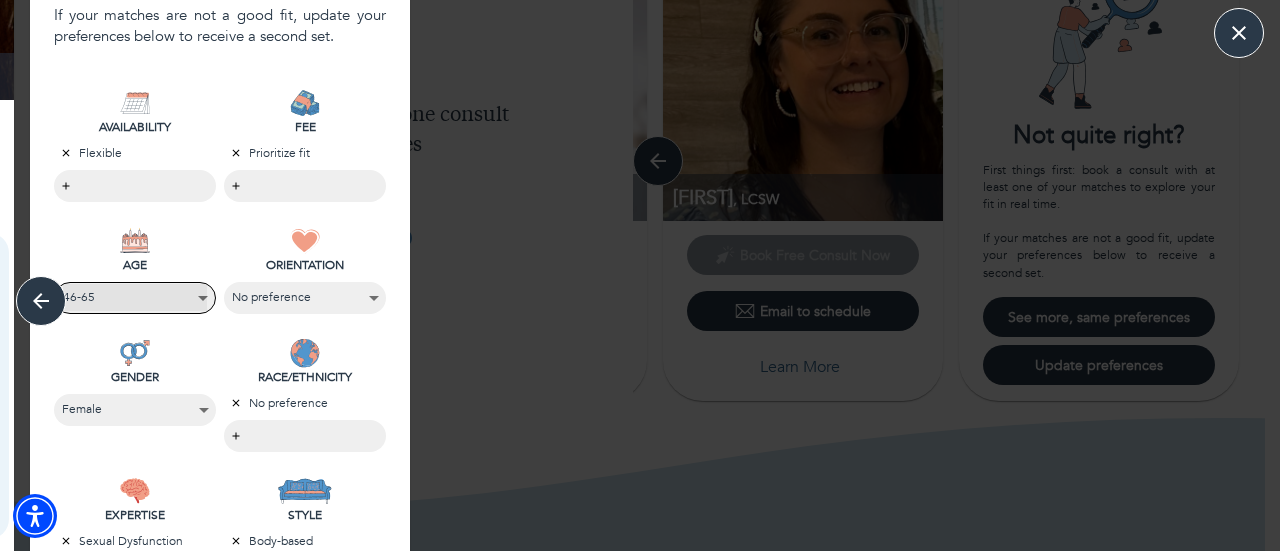 click on "No preference 24-45 46-65 66-85" at bounding box center [135, 297] 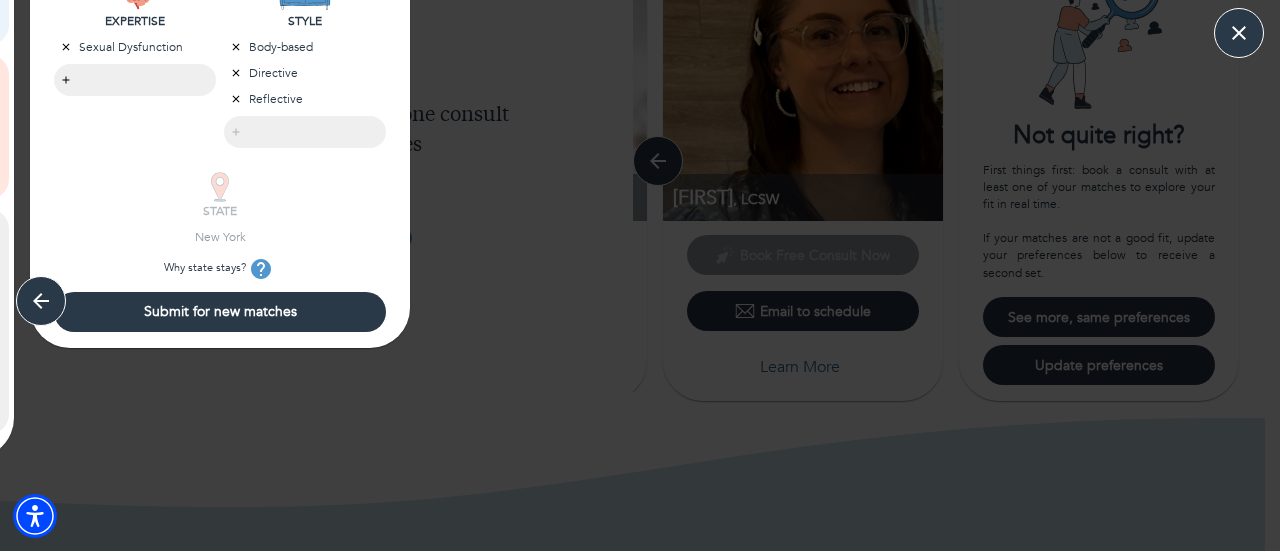 scroll, scrollTop: 800, scrollLeft: 0, axis: vertical 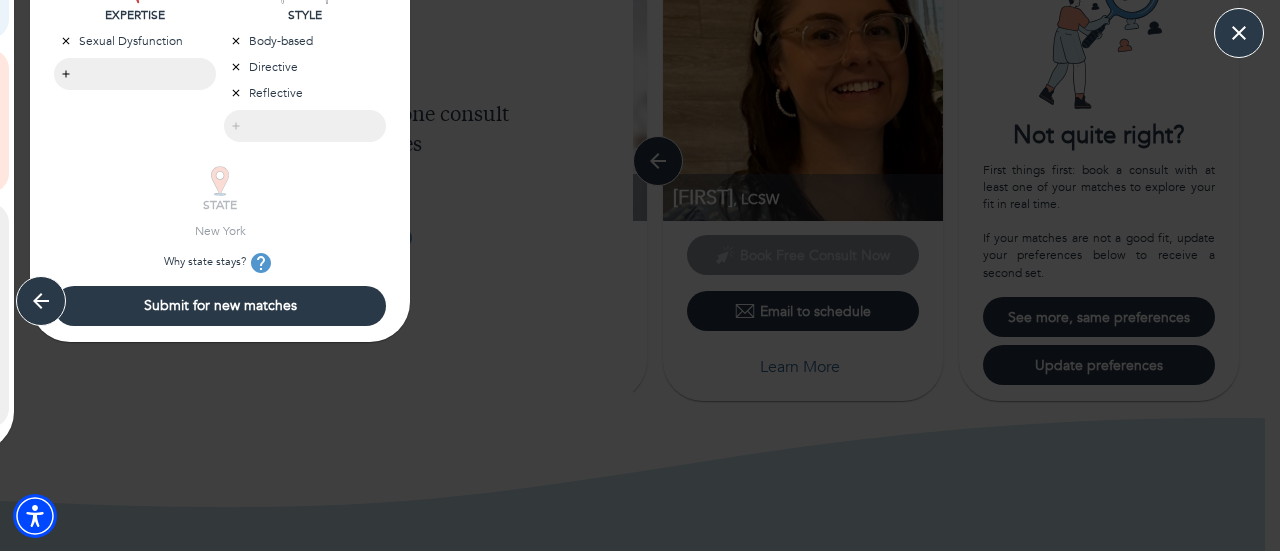 click on "Submit for new matches" at bounding box center (220, 305) 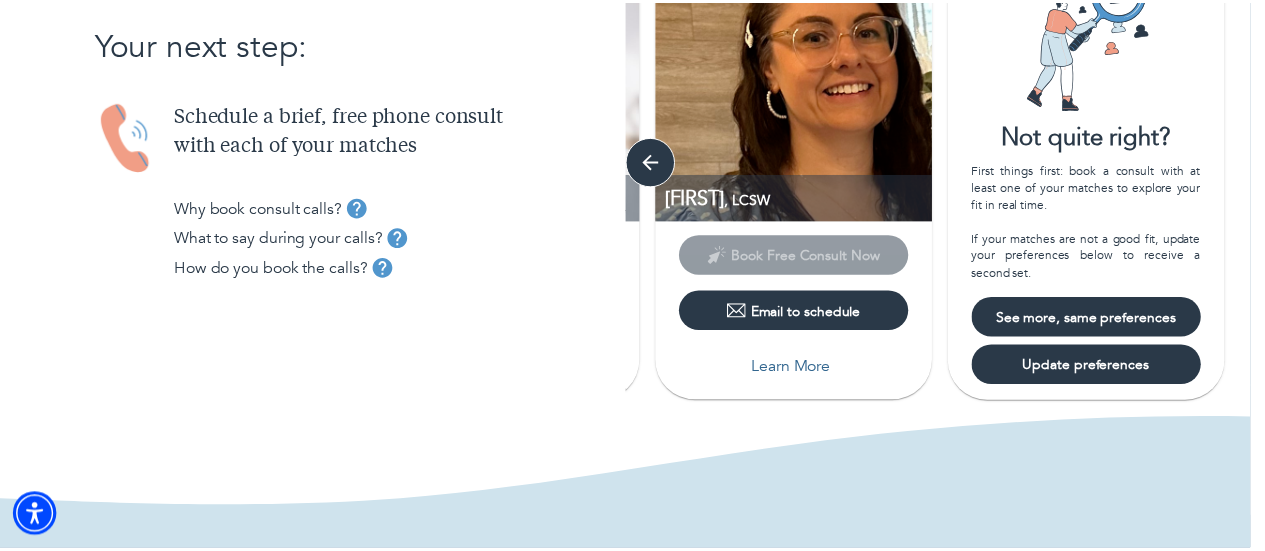 scroll, scrollTop: 0, scrollLeft: 0, axis: both 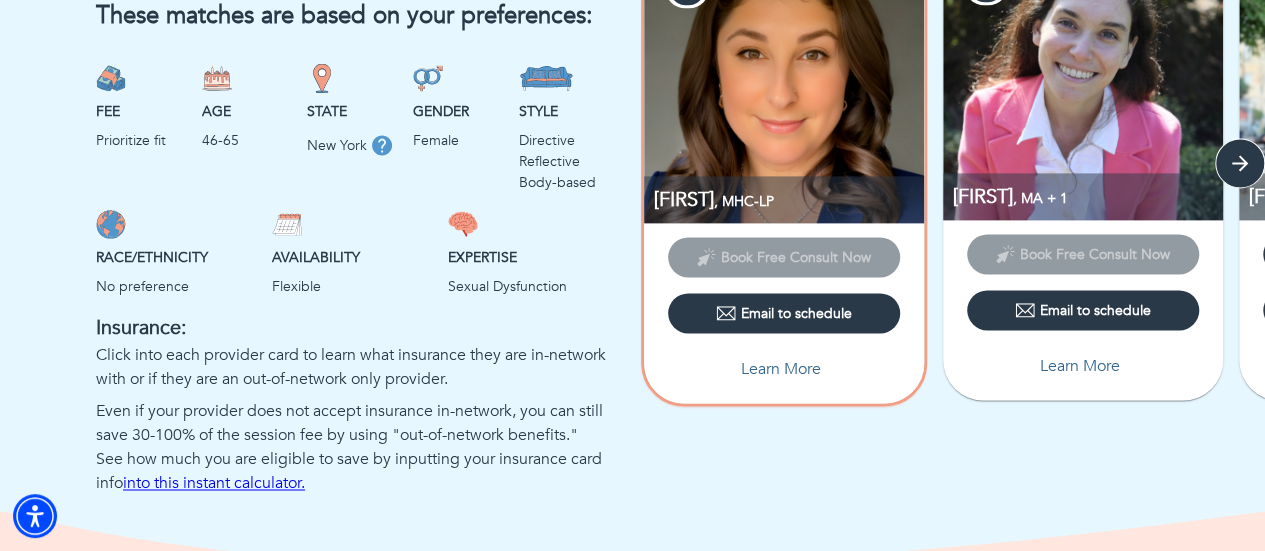 click on "Learn More" at bounding box center (1080, 366) 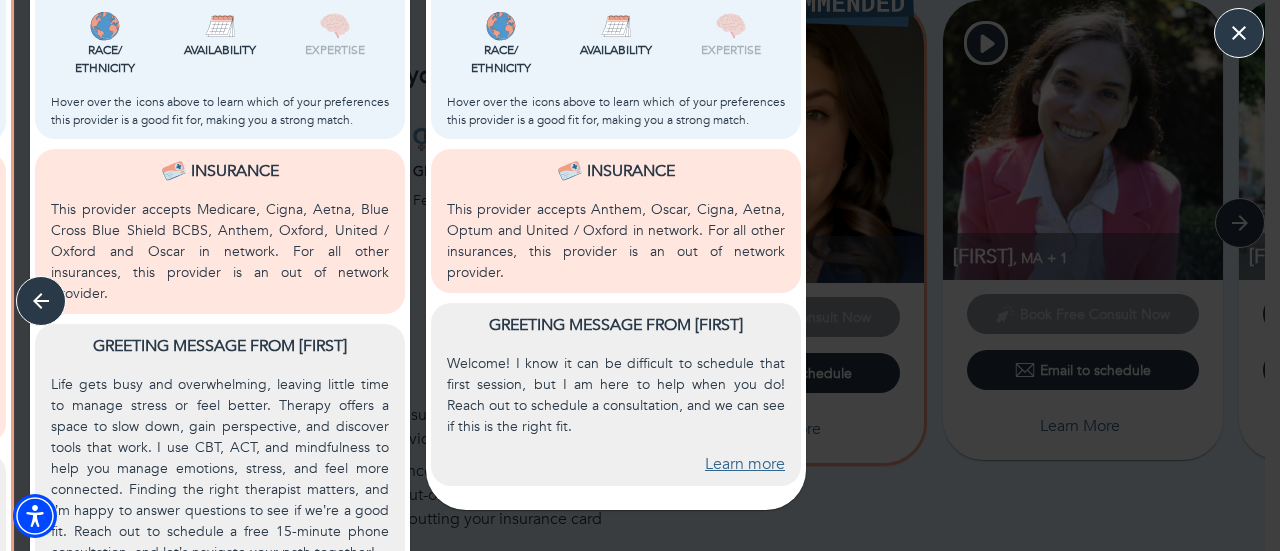 scroll, scrollTop: 800, scrollLeft: 0, axis: vertical 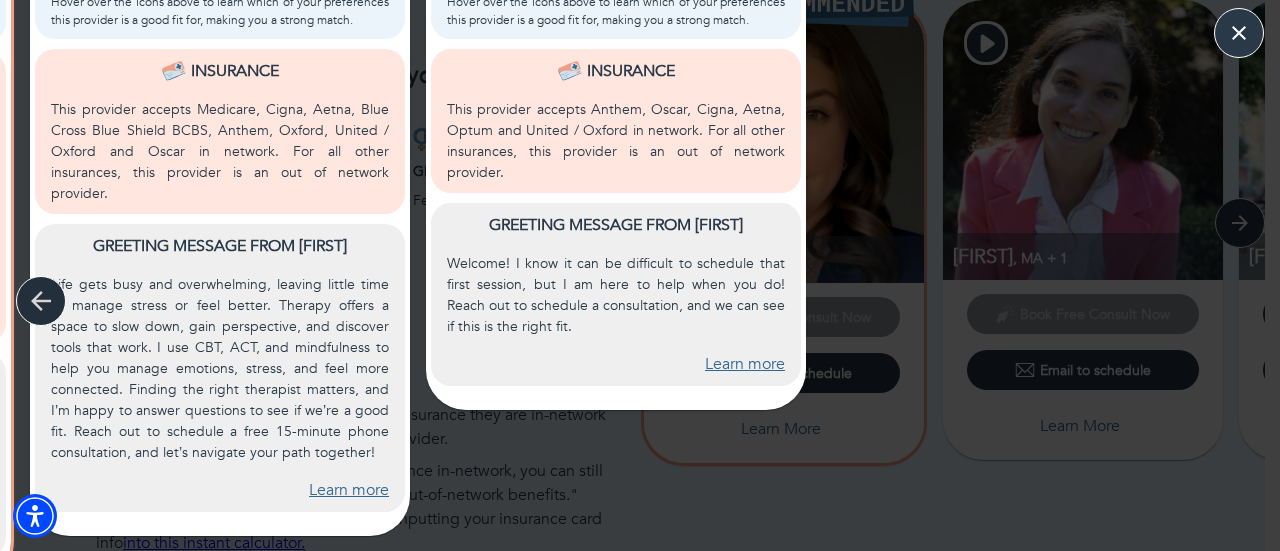 click at bounding box center [41, 301] 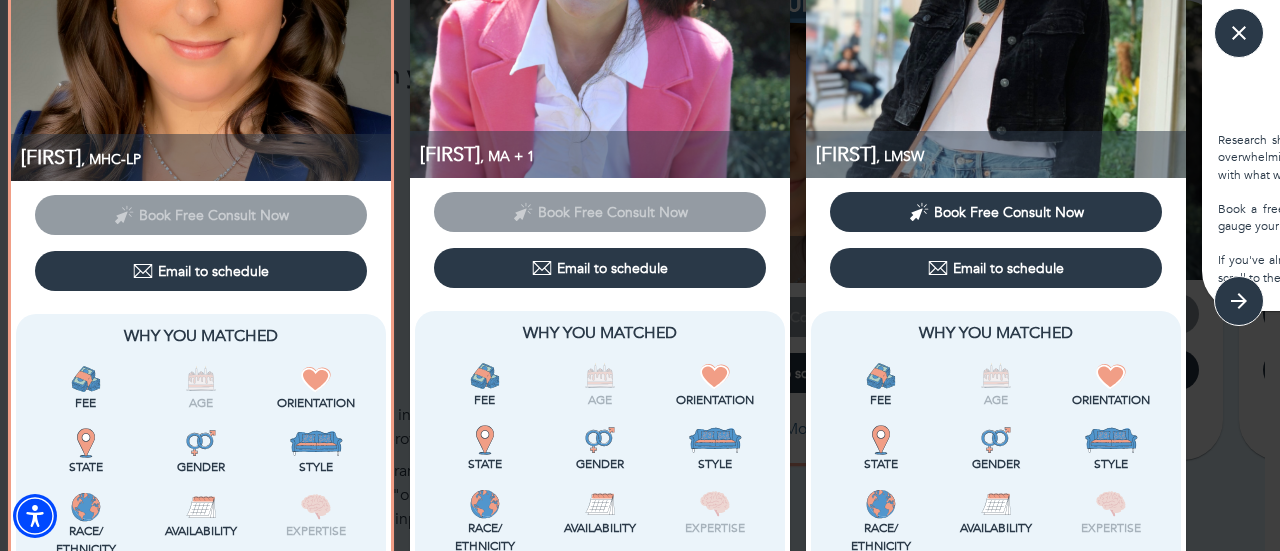 scroll, scrollTop: 210, scrollLeft: 0, axis: vertical 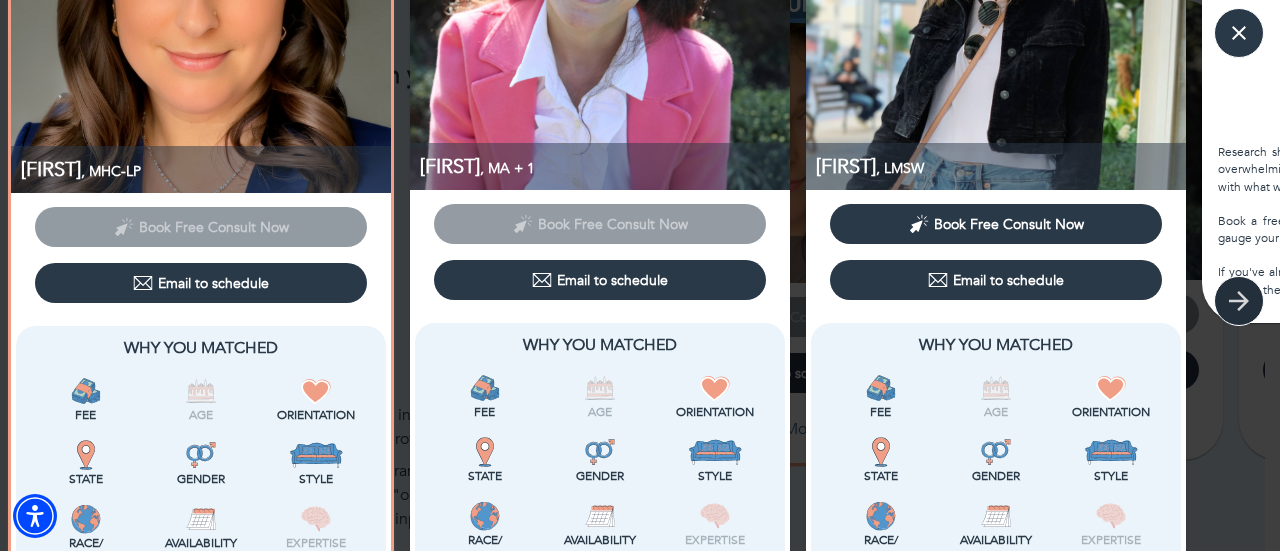 click at bounding box center (1239, 301) 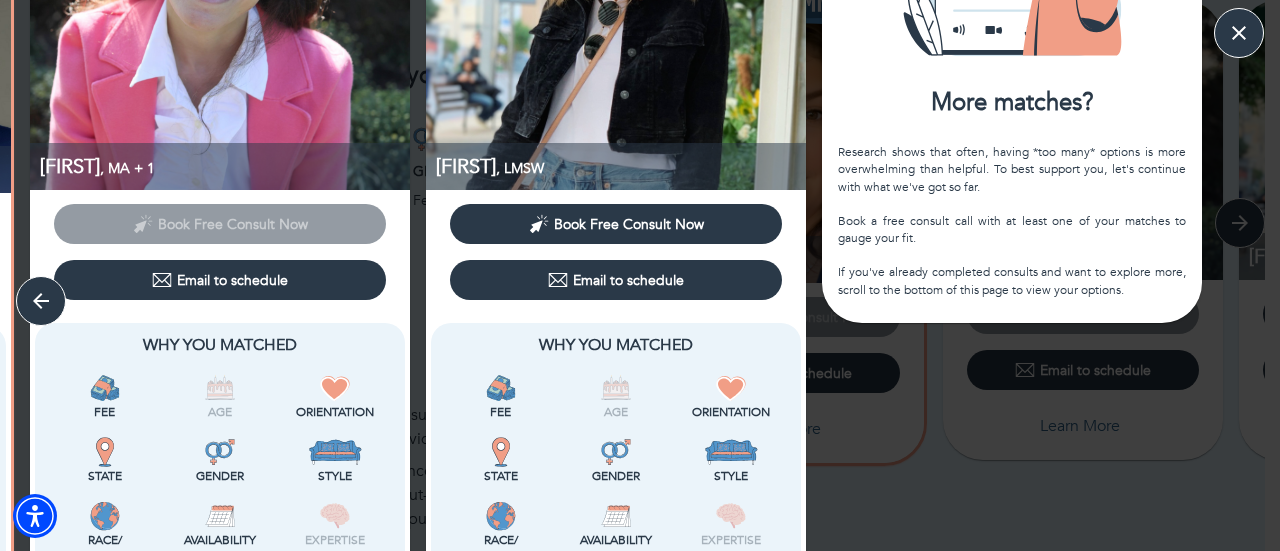click on "[FIRST] , MA + 1 Book Free Consult Now Email to schedule Why You Matched Fee Age Orientation State Gender Style Race/ Ethnicity Availability Expertise Hover over the icons above to learn which of your preferences this provider is a
good fit for, making you a strong match. Insurance This provider accepts Independence Blue Cross, Empire Blue Cross Blue Shield (BCBS), United Healthcare Student Resources, United Healthcare Shared Services, Aetna International, Americorp, United / Oxford, Cigna, Medicare, GHI, The Empire Plan, MetroPlus, Emblem Health, Healthfirst, Fidelis, HealthPlus, New York Presbyterian Community Health Plan, Americhoice, Humana, Emblem, CareFirst and Anthem in network. For all other insurances, this provider is an out of
network provider. Greeting message from [FIRST] Learn more [FIRST]  , MA + 1 Book Free Consult Now Email to schedule Why You Matched Fee Age Orientation State Gender Style Race/ Ethnicity Availability Expertise Insurance Greeting message from [FIRST]  [FIRST]" at bounding box center [640, 492] 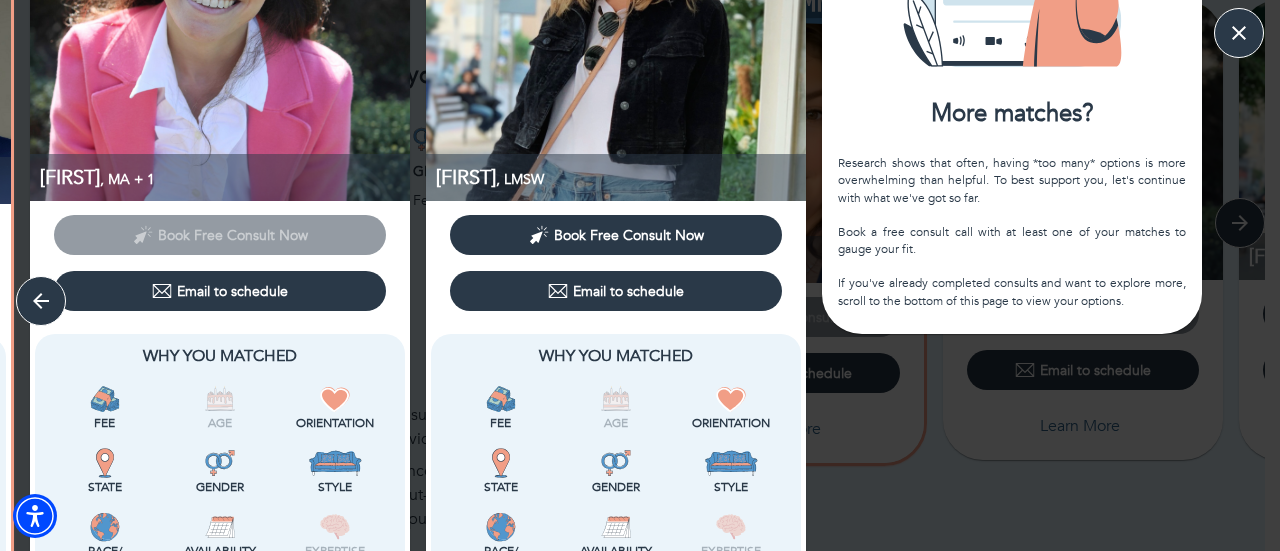 scroll, scrollTop: 200, scrollLeft: 0, axis: vertical 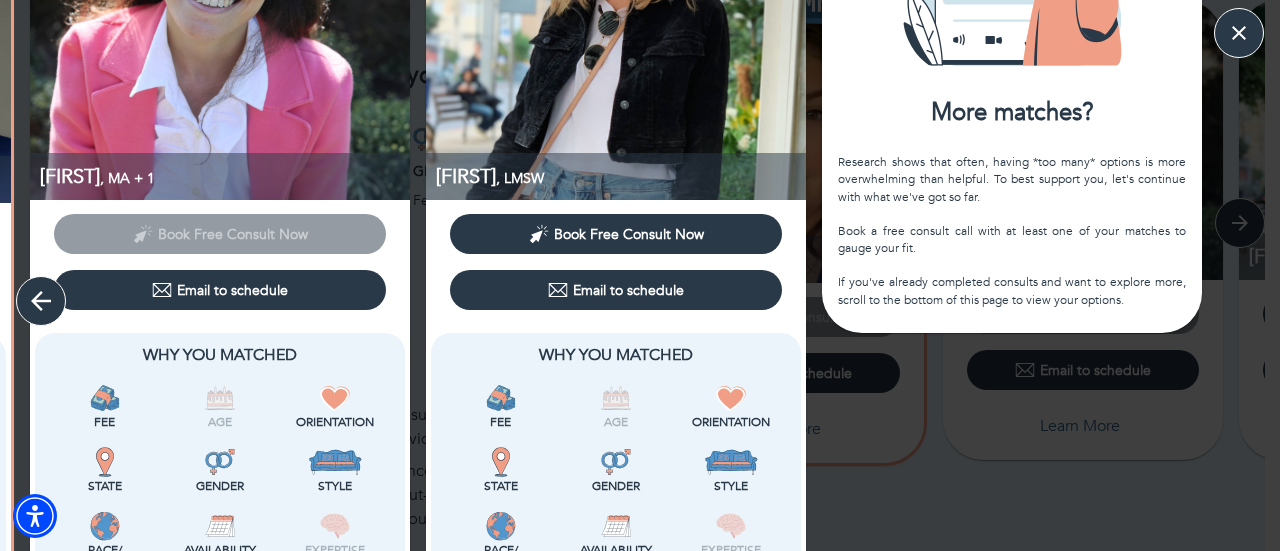 click at bounding box center (41, 301) 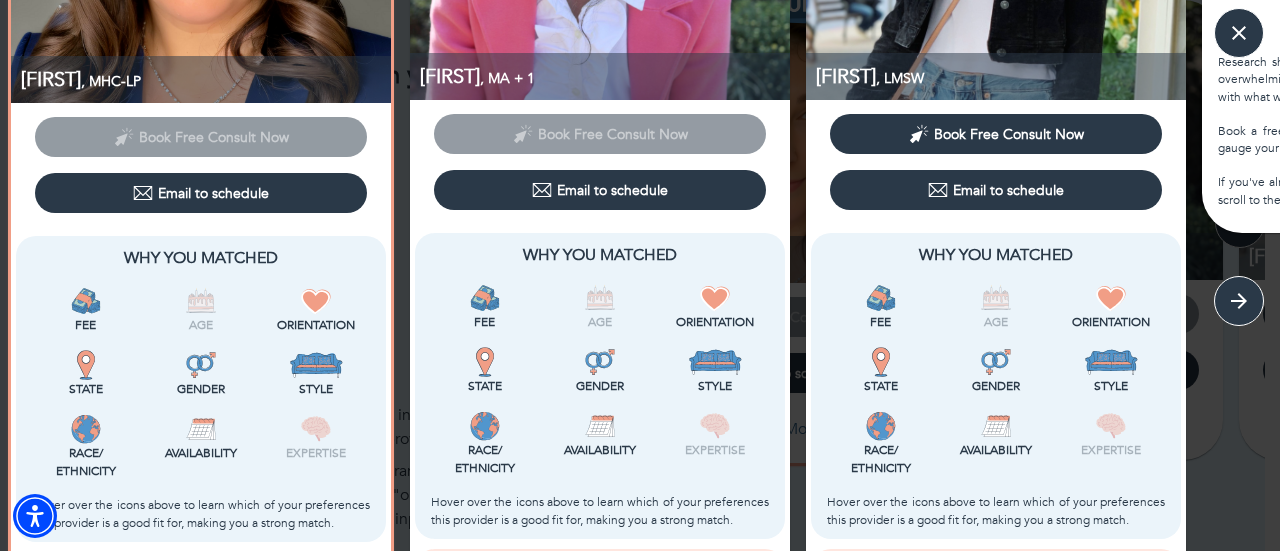 scroll, scrollTop: 500, scrollLeft: 0, axis: vertical 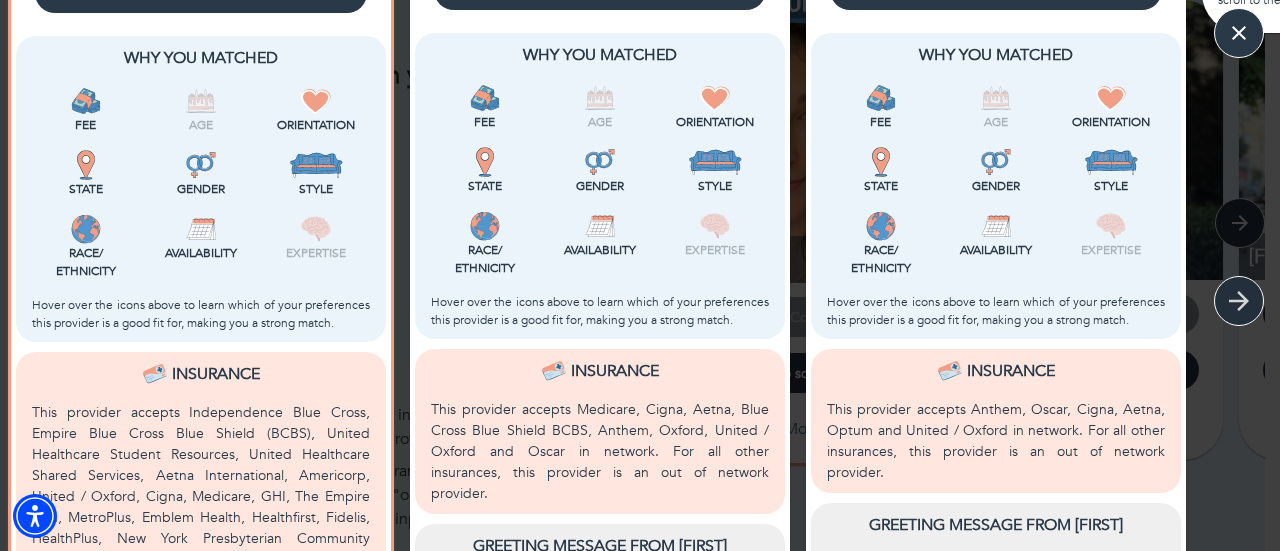 click at bounding box center [1239, 301] 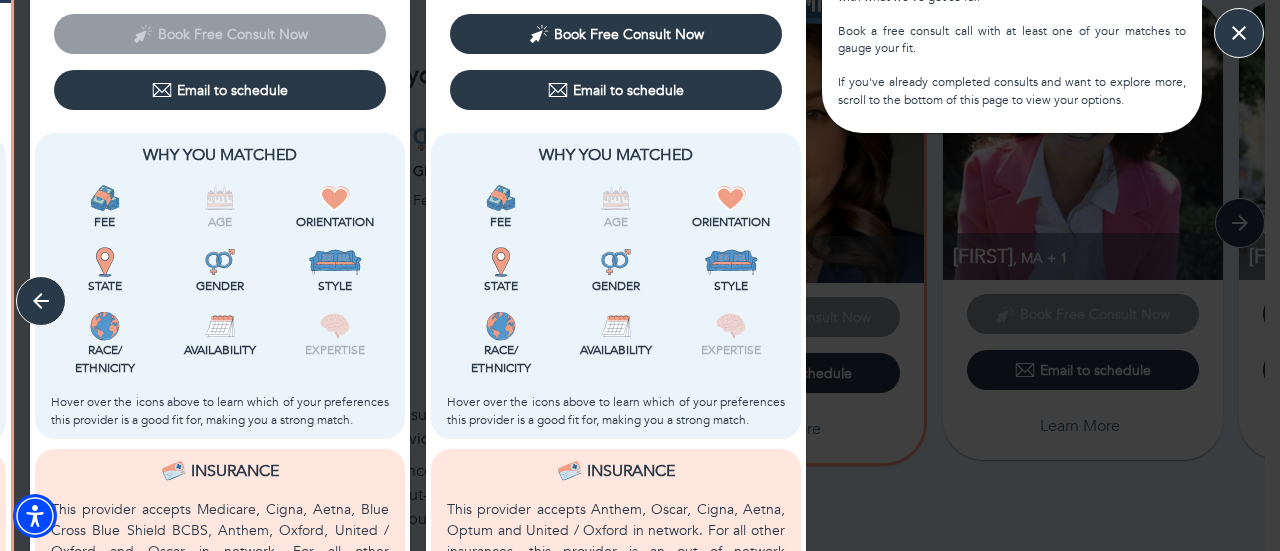 scroll, scrollTop: 810, scrollLeft: 0, axis: vertical 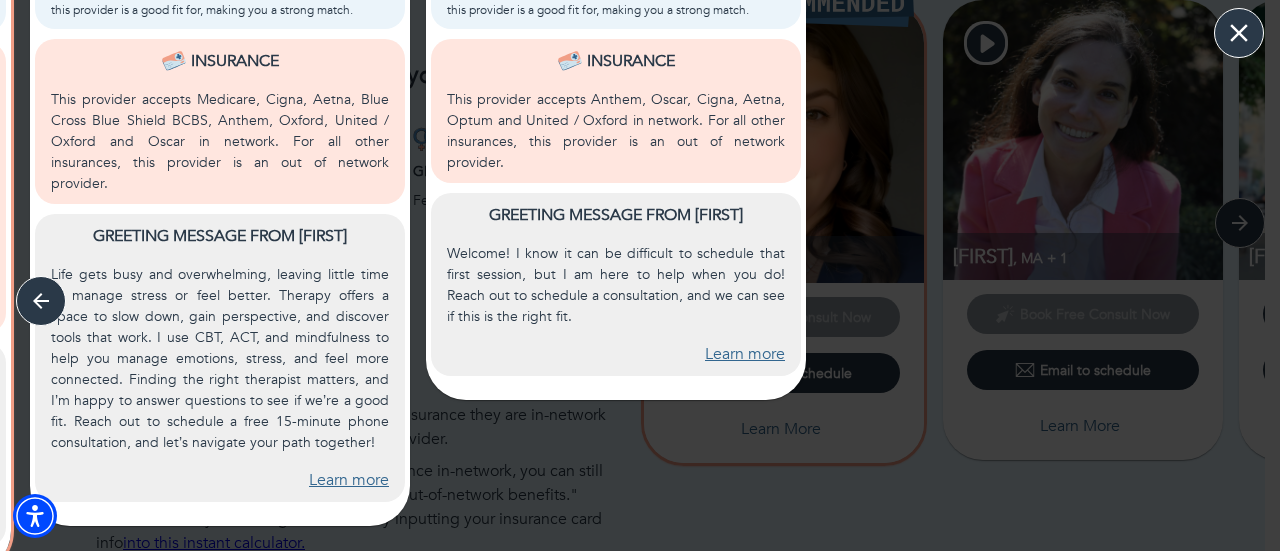 click at bounding box center [1239, 33] 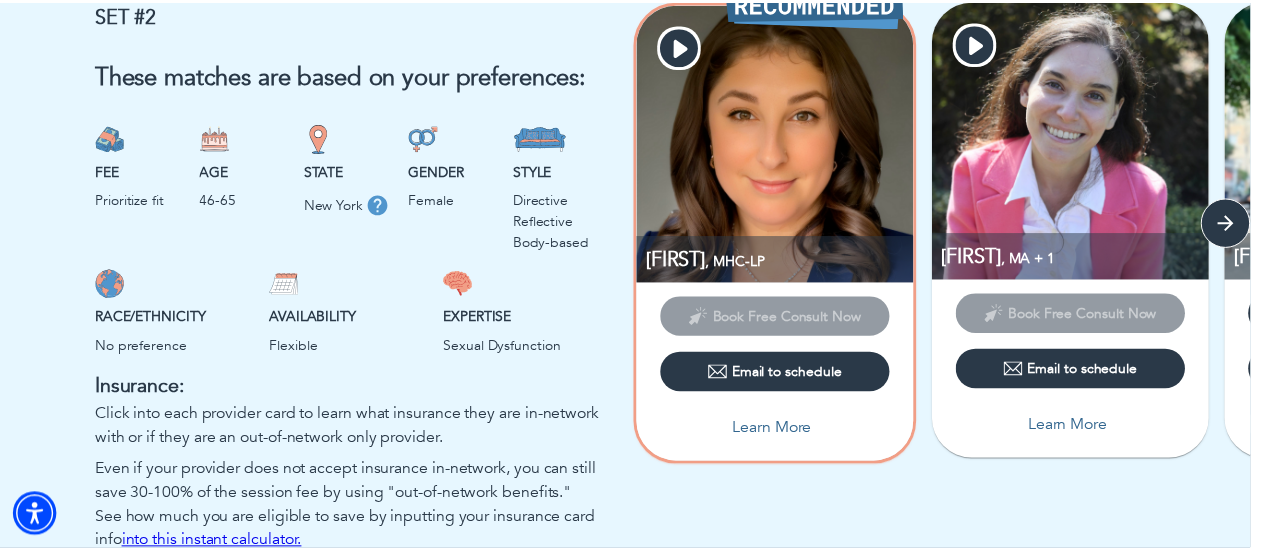 scroll, scrollTop: 0, scrollLeft: 0, axis: both 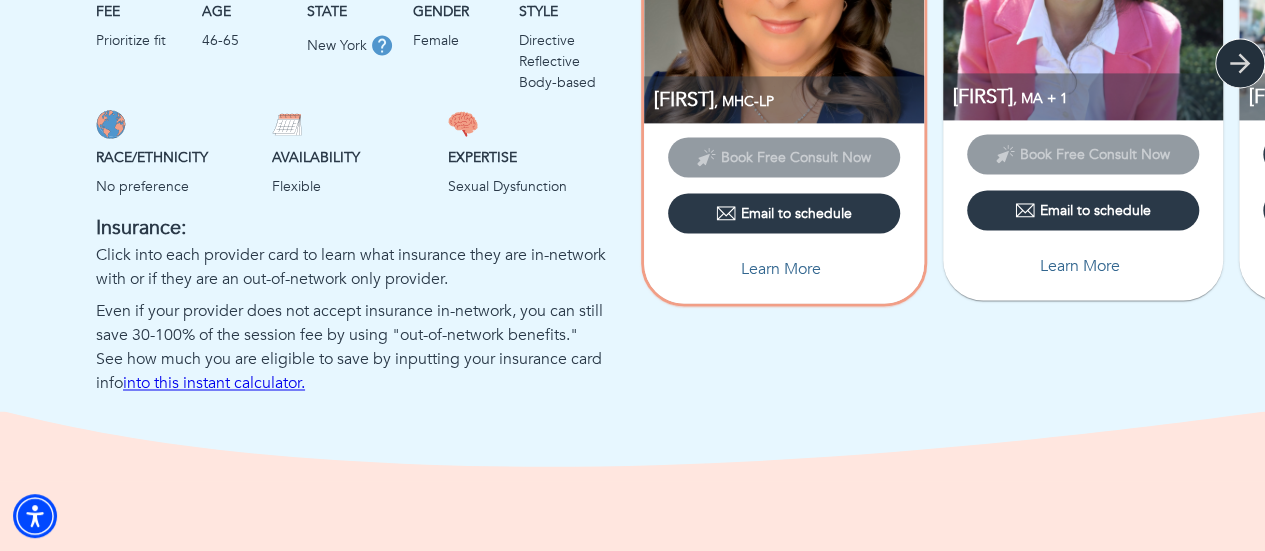 click at bounding box center [1240, 63] 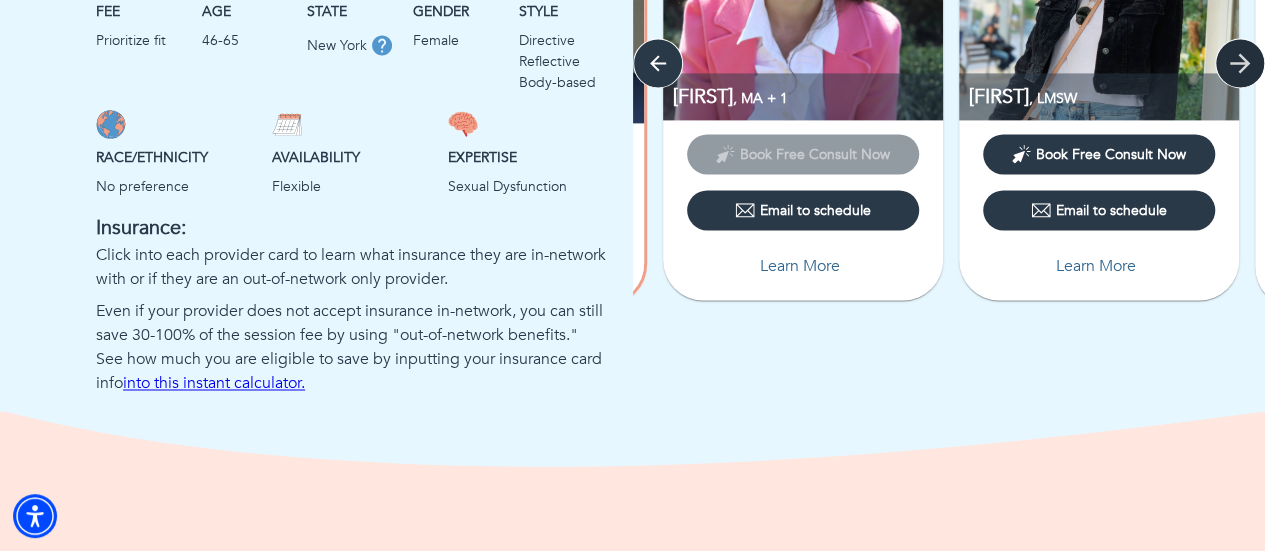 click at bounding box center (658, 63) 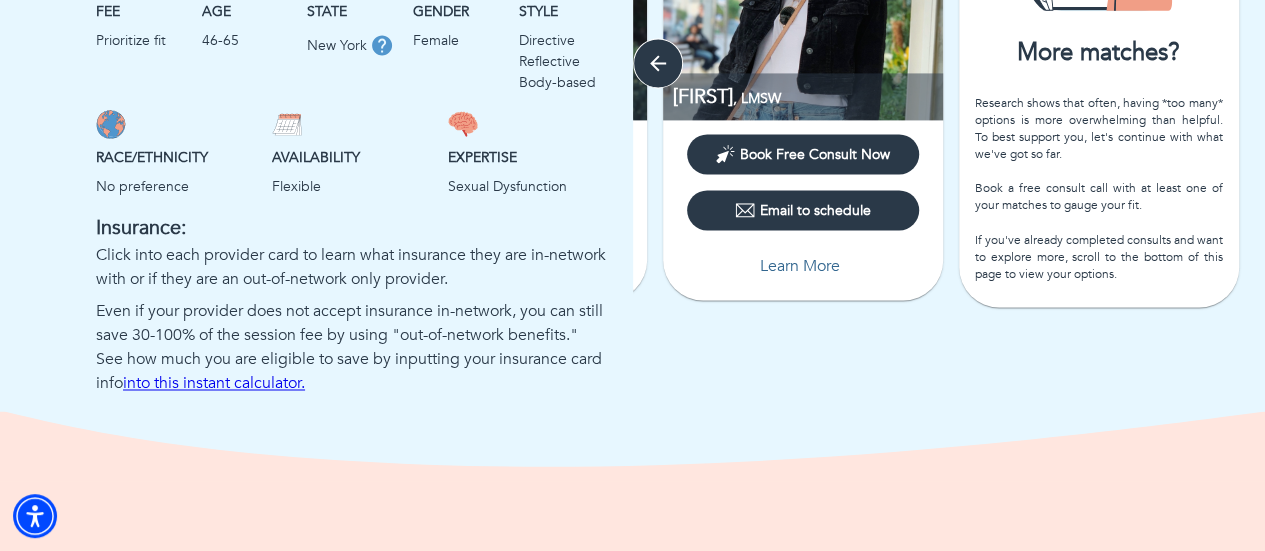 click on "More matches? Research shows that often, having *too many* options is more overwhelming than helpful. To best support you, let's continue with what we've got so far. Book a free consult call with at least one of your matches to gauge your fit. If you've already completed consults and want to explore more, scroll to the bottom of this page to view your options." at bounding box center (1099, 75) 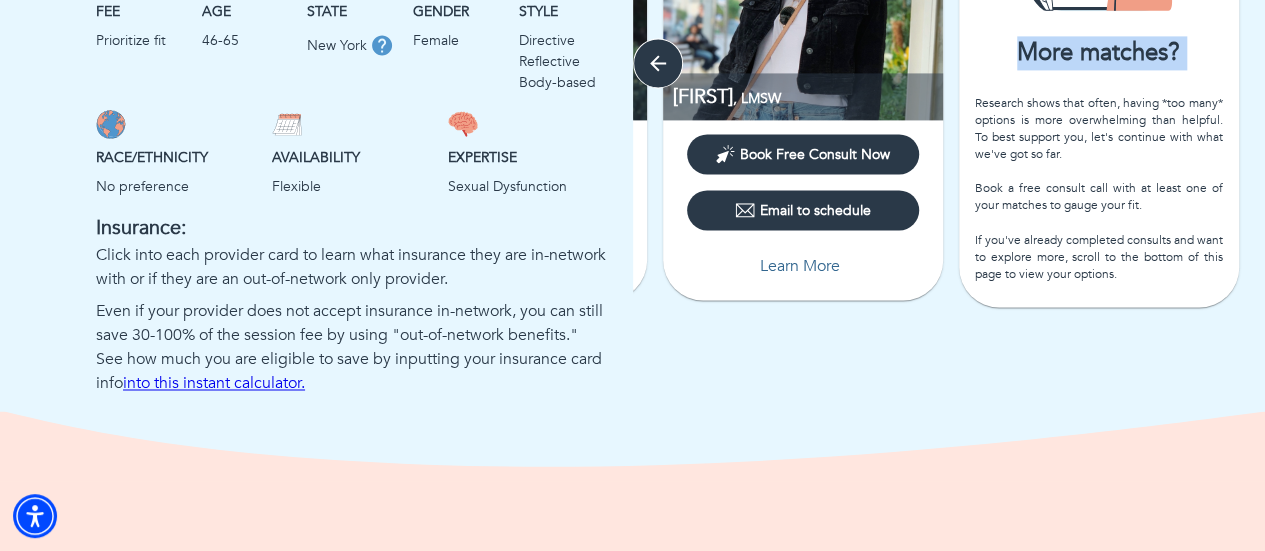 click on "More matches? Research shows that often, having *too many* options is more overwhelming than helpful. To best support you, let's continue with what we've got so far. Book a free consult call with at least one of your matches to gauge your fit. If you've already completed consults and want to explore more, scroll to the bottom of this page to view your options." at bounding box center (1099, 75) 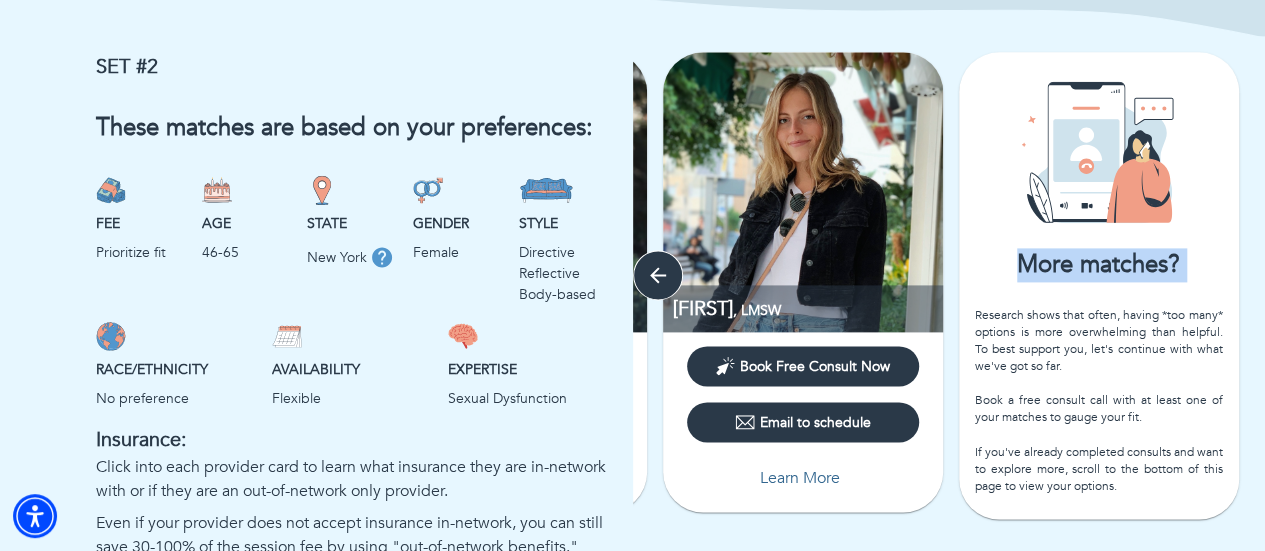 scroll, scrollTop: 1182, scrollLeft: 0, axis: vertical 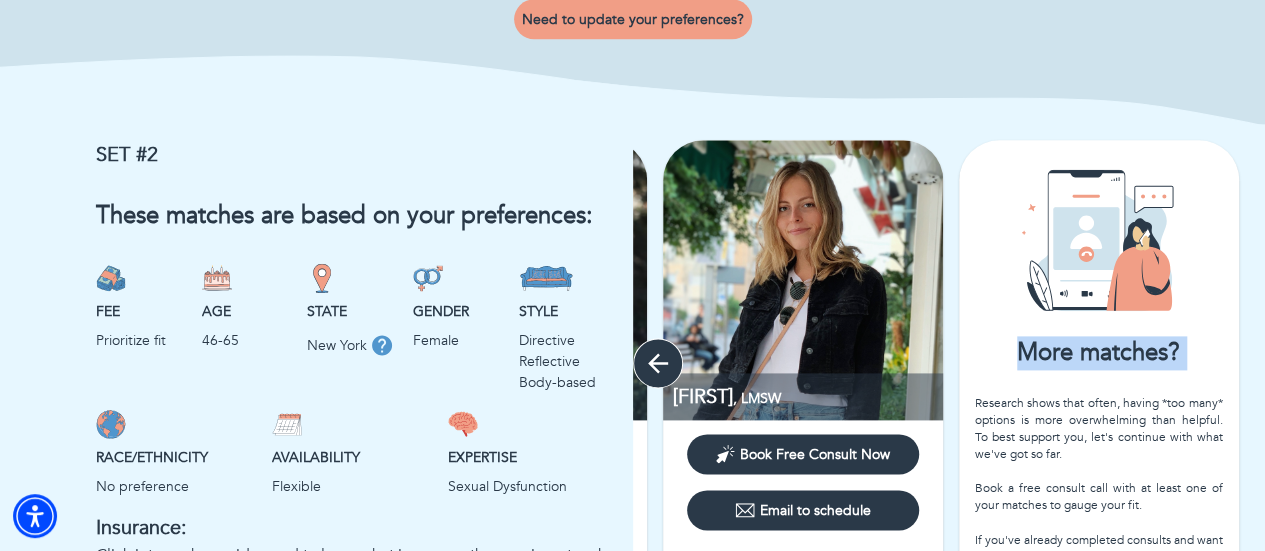click at bounding box center [658, 363] 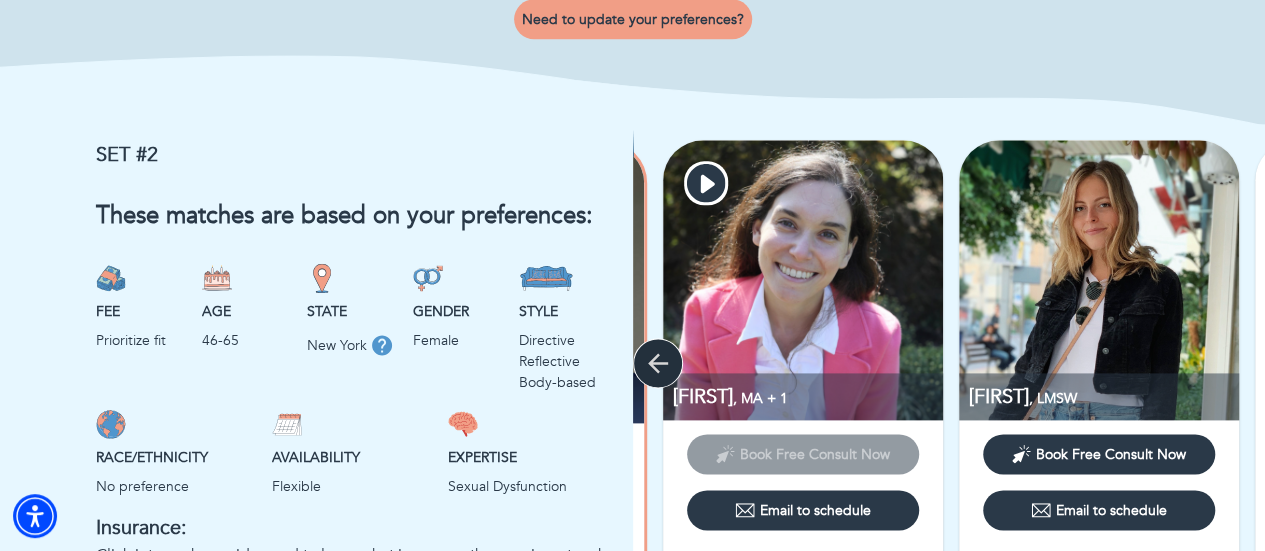 click at bounding box center [658, 363] 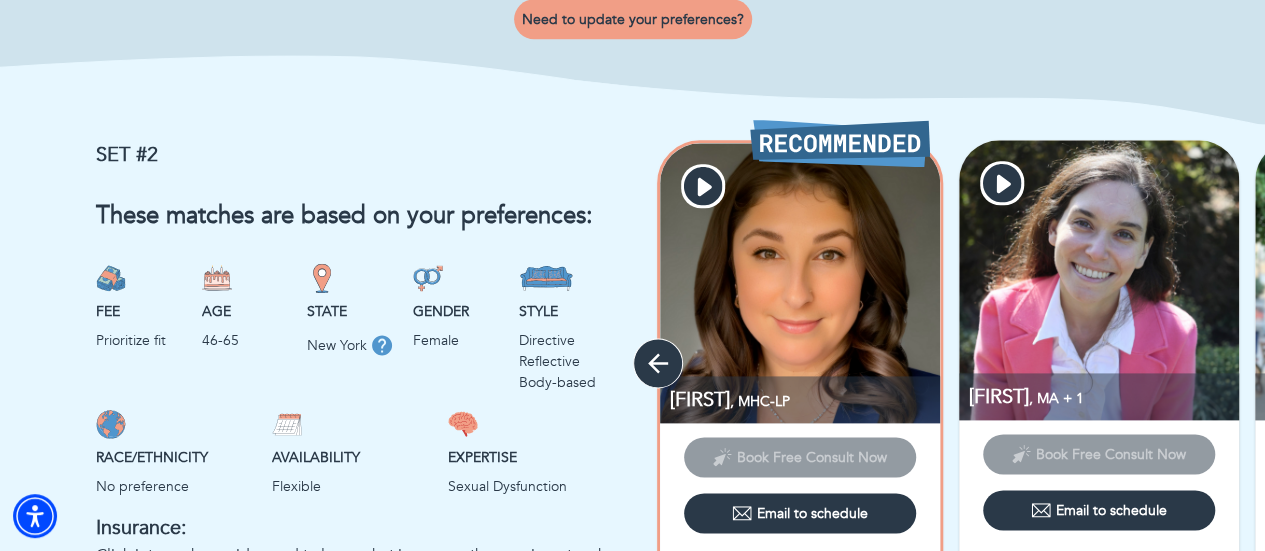 click at bounding box center (658, 363) 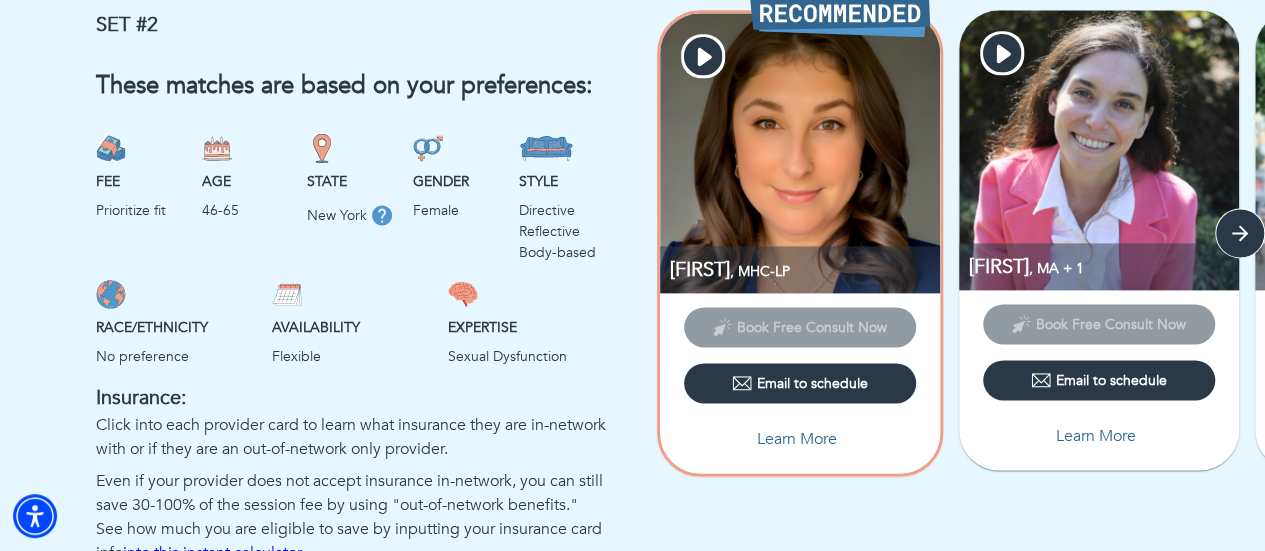 scroll, scrollTop: 1382, scrollLeft: 0, axis: vertical 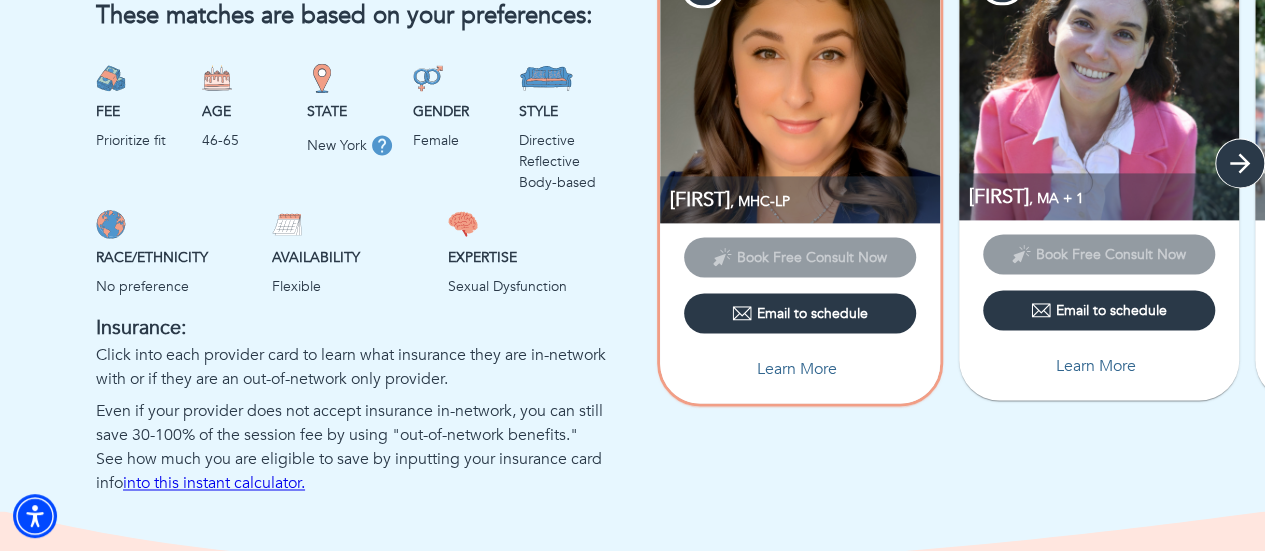 click at bounding box center [1240, 163] 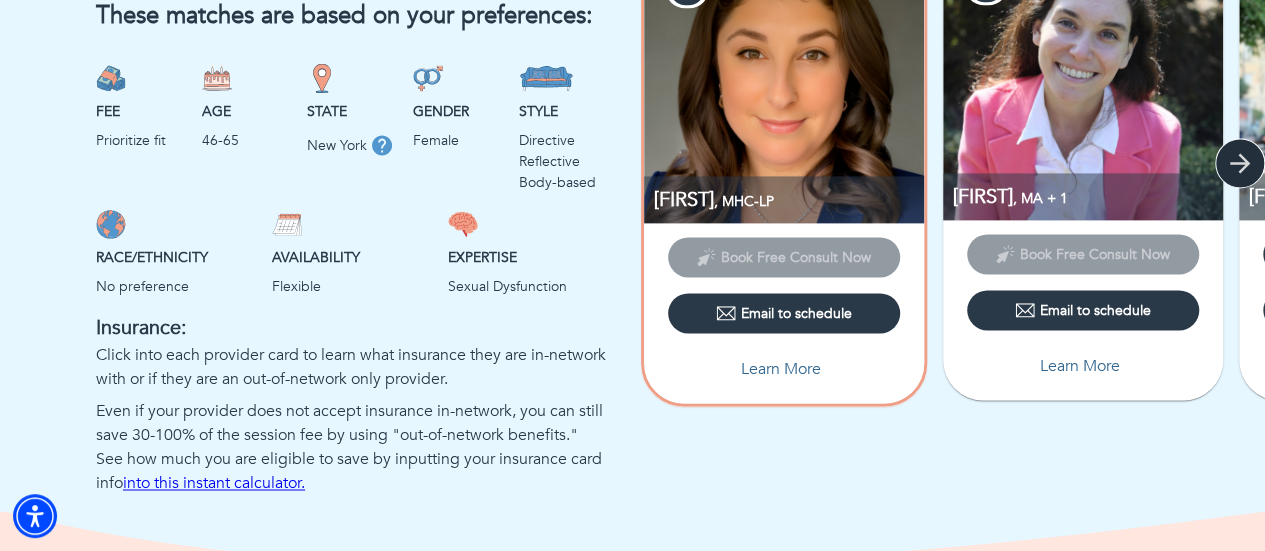 click at bounding box center [1240, 163] 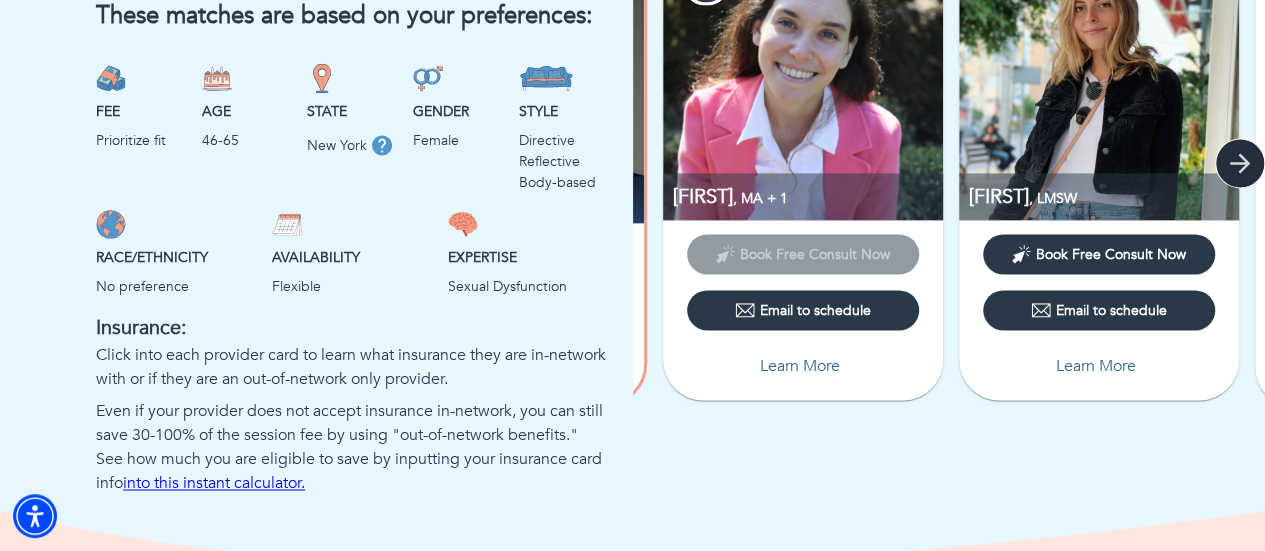 click at bounding box center [1240, 163] 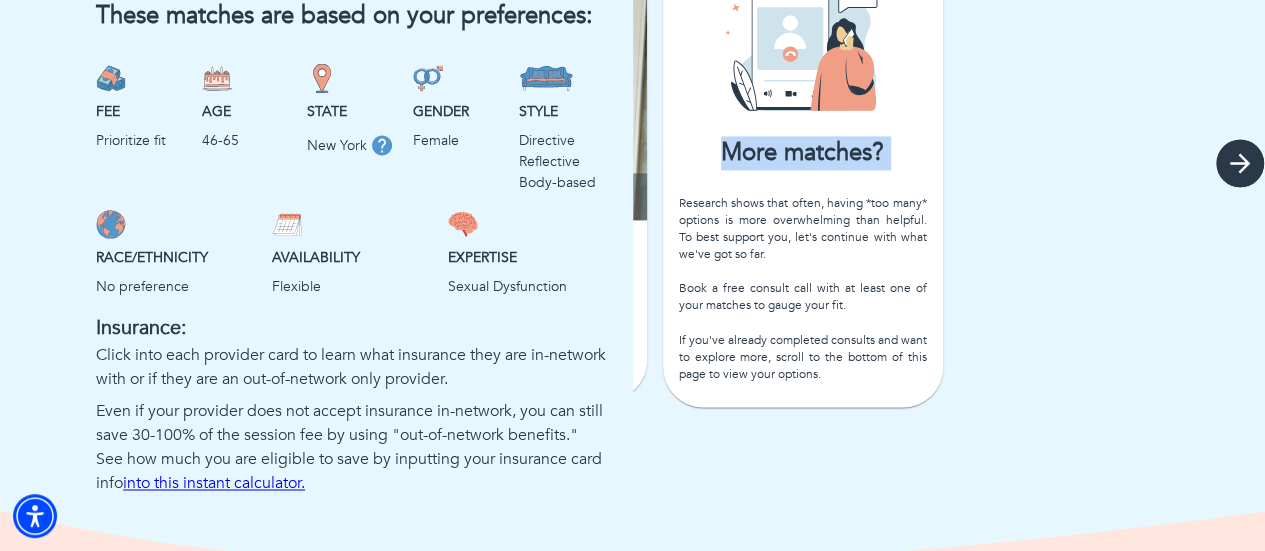 click at bounding box center [1240, 163] 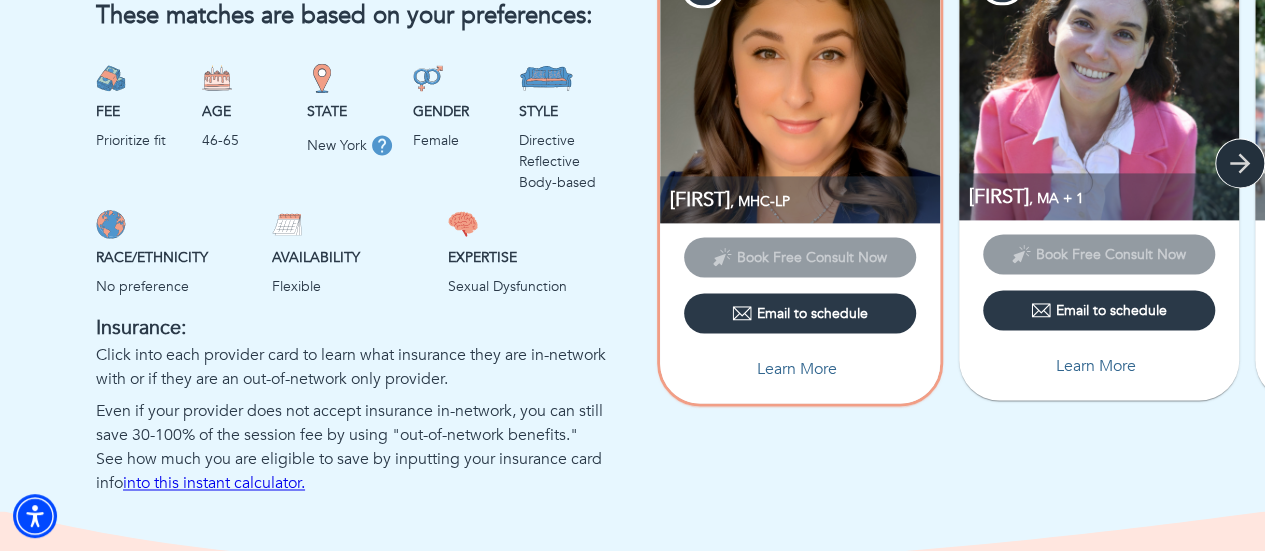 click at bounding box center (1240, 163) 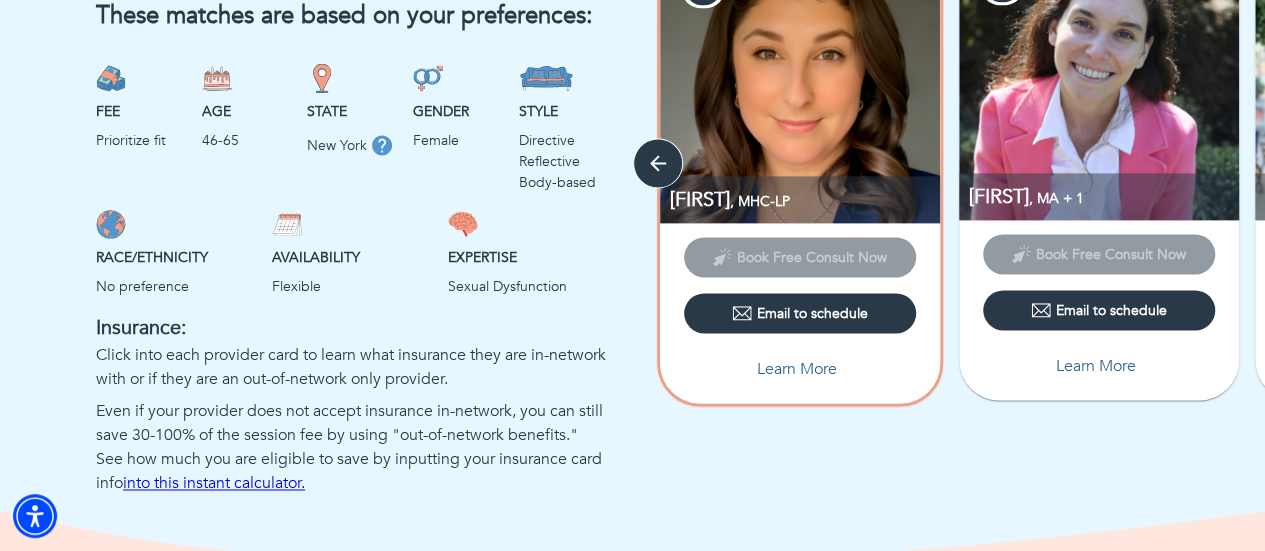 click on "[FIRST] , LMSW Book Free Consult Now Email to schedule Learn More" at bounding box center [1395, 175] 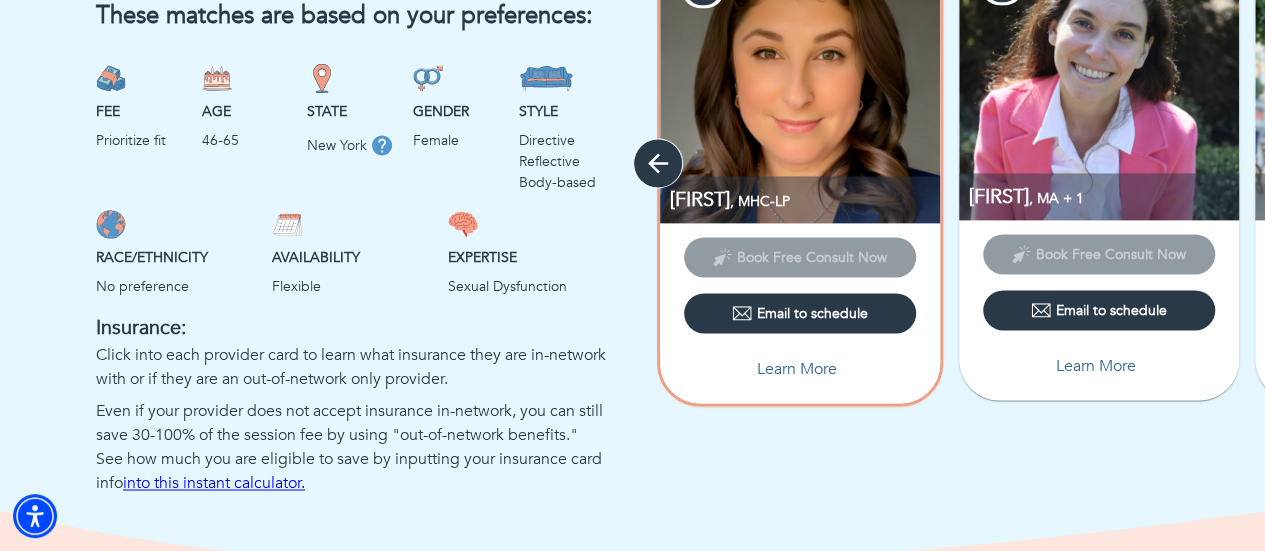 click at bounding box center (658, 163) 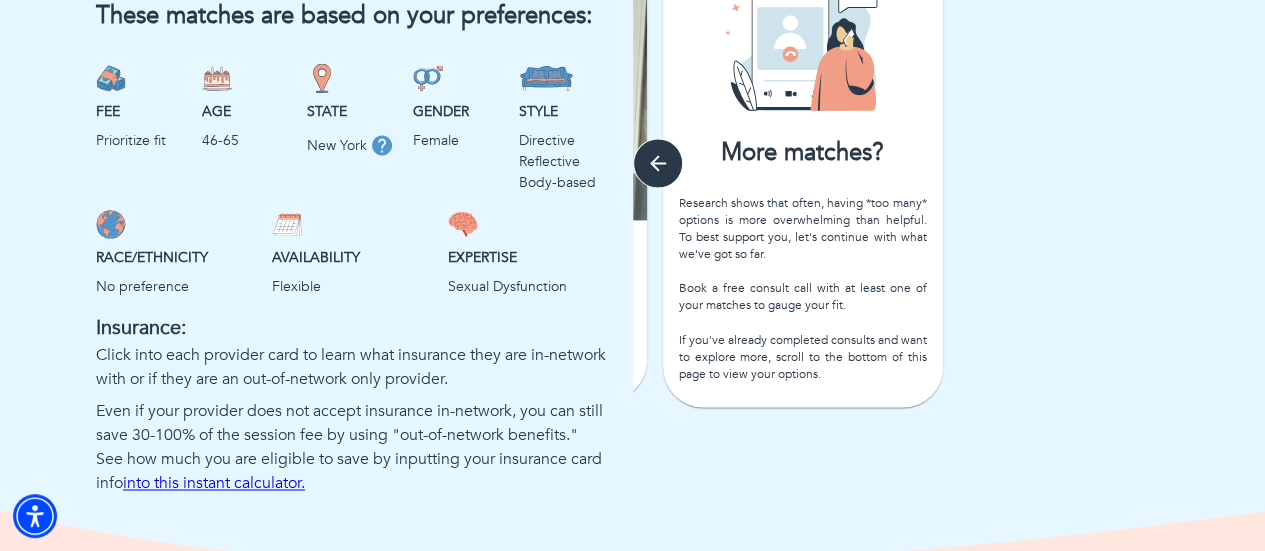 click on "Research shows that often, having *too many* options is more overwhelming than helpful. To best support you, let's continue with what we've got so far. Book a free consult call with at least one of your matches to gauge your fit. If you've already completed consults and want to explore more, scroll to the bottom of this page to view your options." at bounding box center [803, 289] 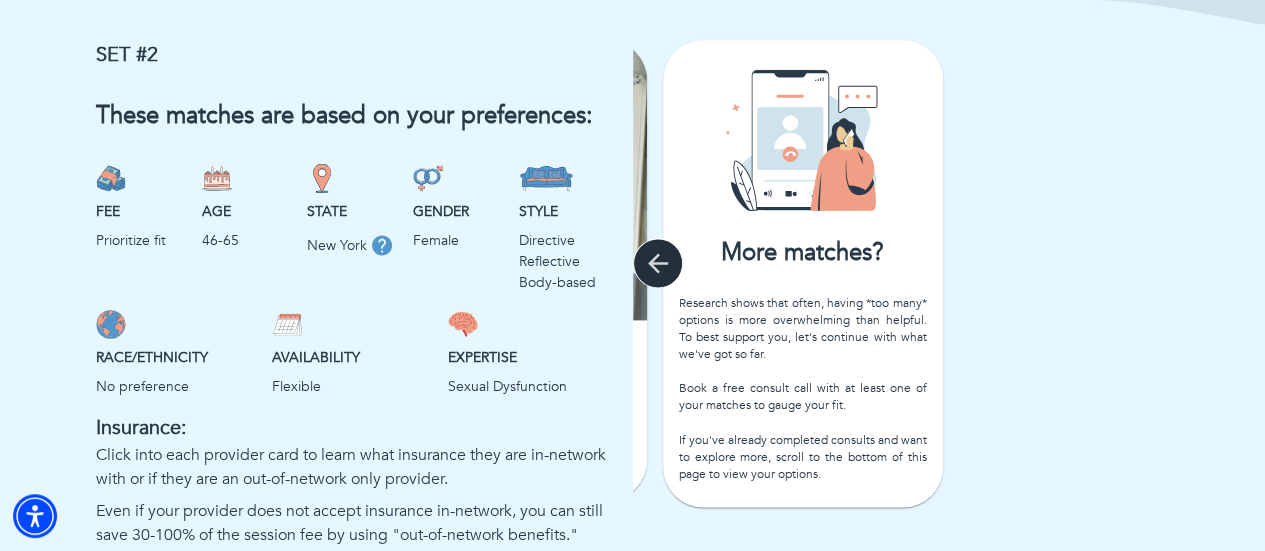 click at bounding box center (658, 263) 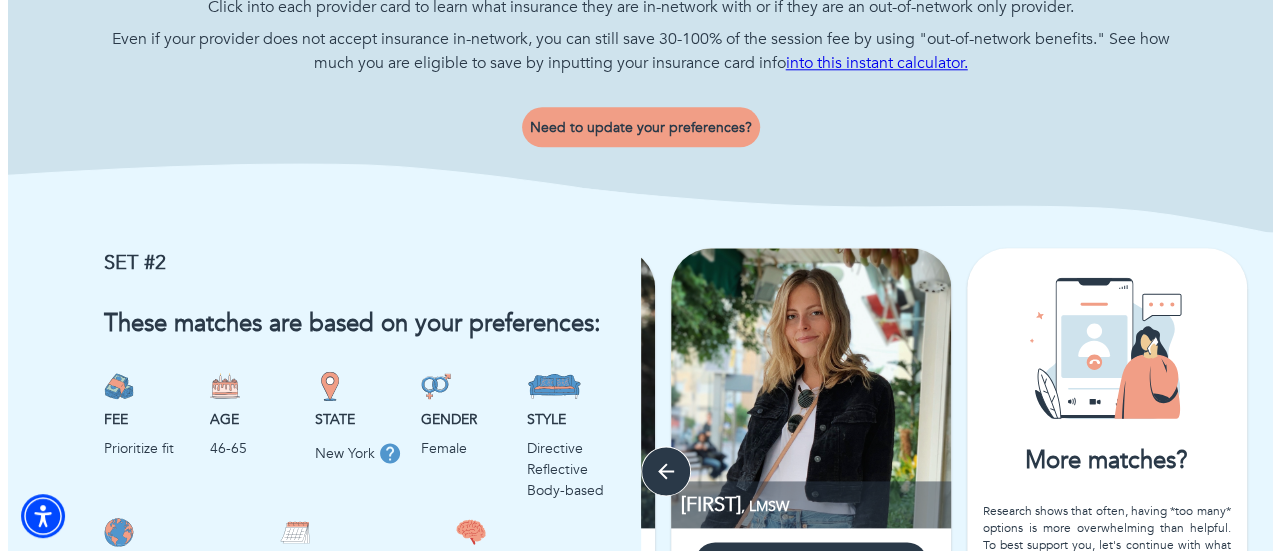 scroll, scrollTop: 1200, scrollLeft: 0, axis: vertical 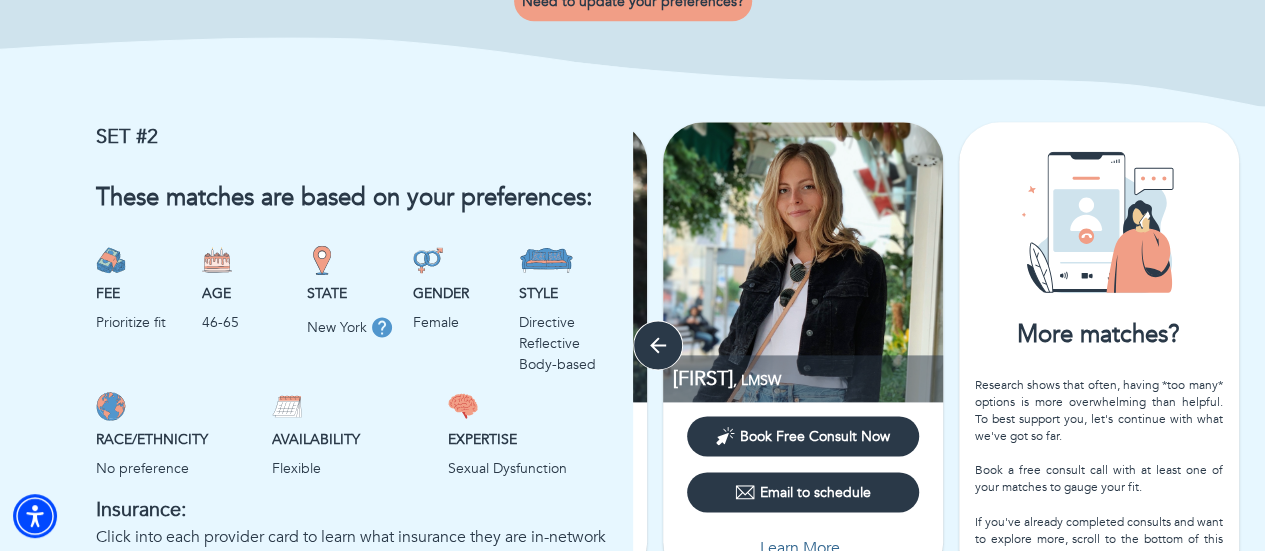 click on "Need to update your preferences?" at bounding box center [633, 1] 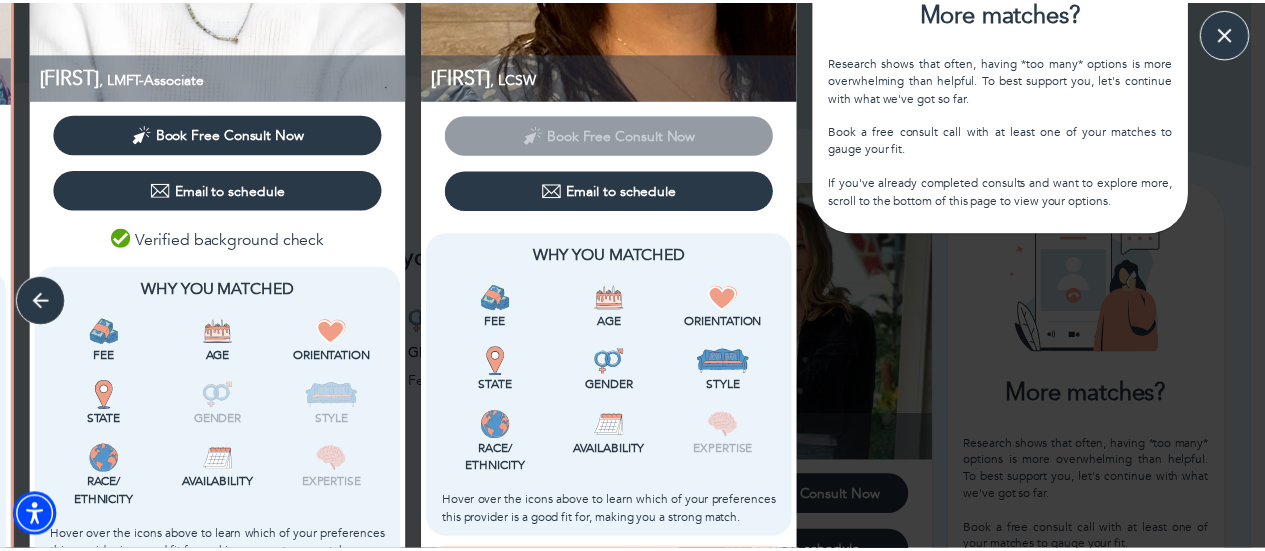 scroll, scrollTop: 0, scrollLeft: 0, axis: both 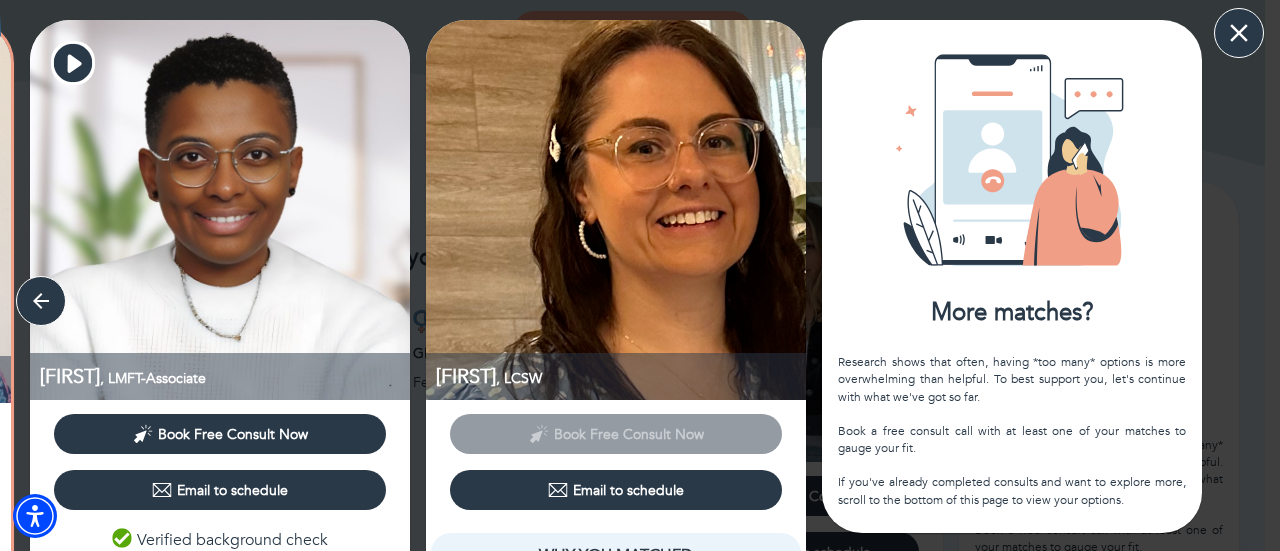 click at bounding box center [1239, 33] 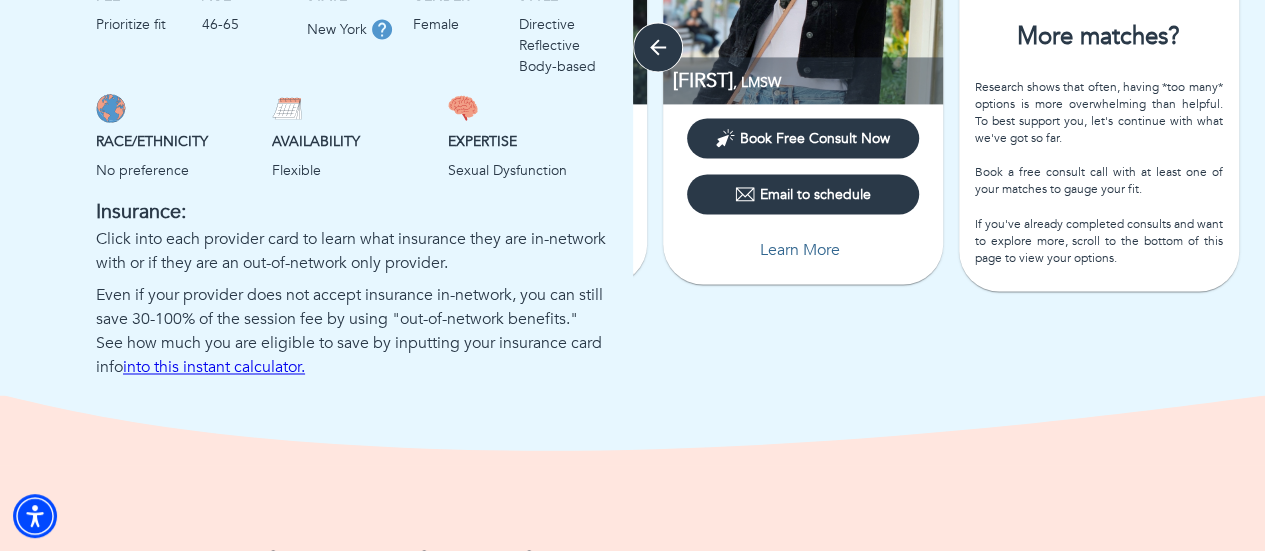 scroll, scrollTop: 1500, scrollLeft: 0, axis: vertical 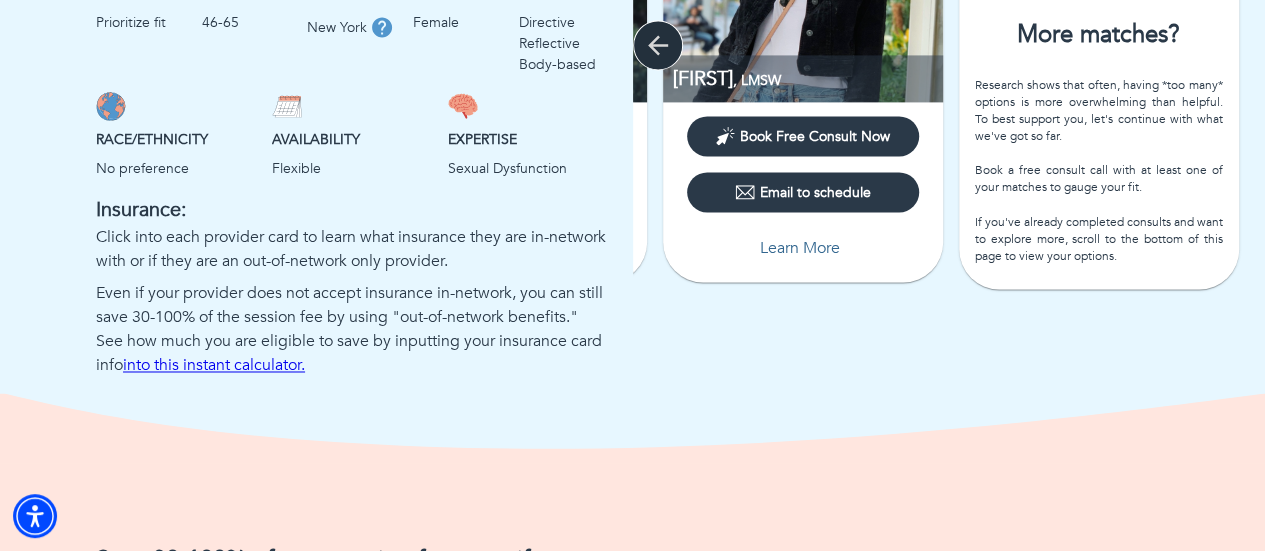click at bounding box center [658, 45] 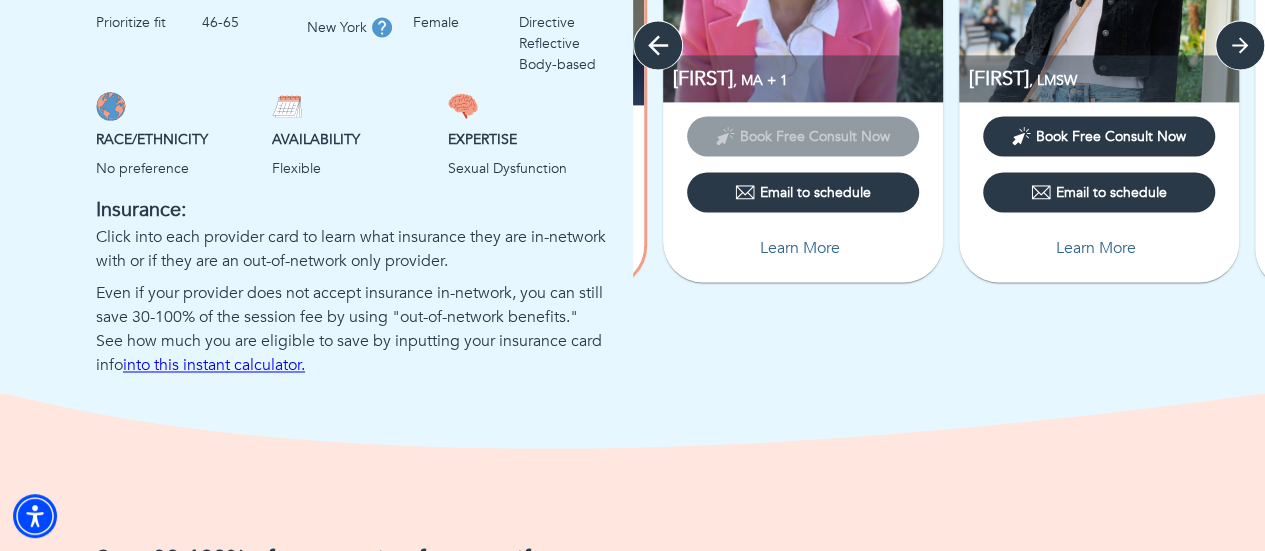click at bounding box center (658, 45) 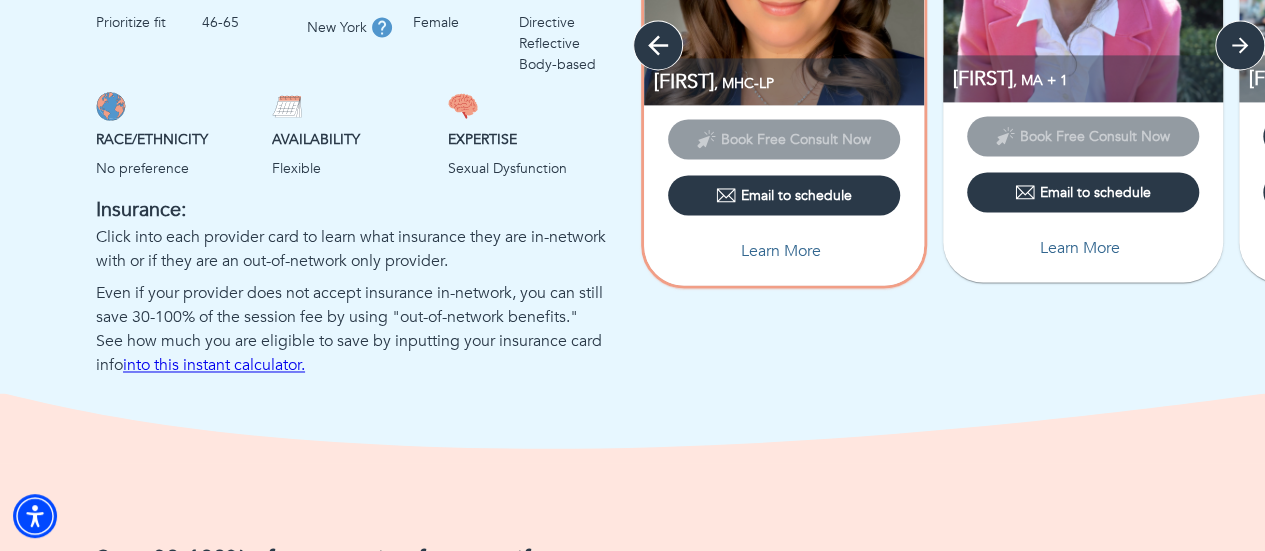 click at bounding box center (658, 45) 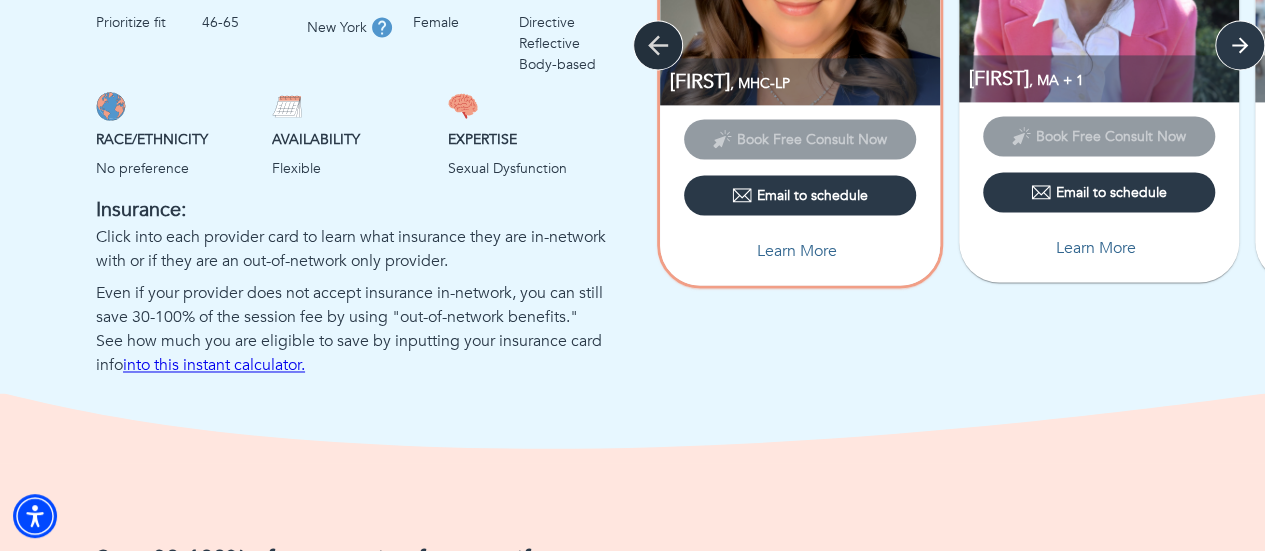 click at bounding box center [658, 45] 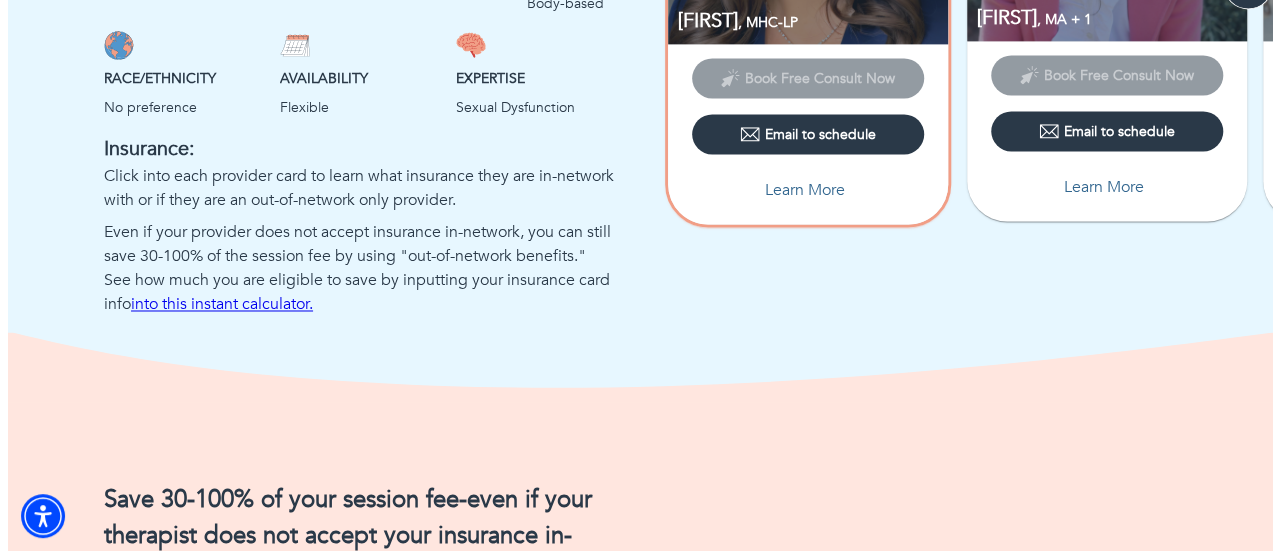 scroll, scrollTop: 1600, scrollLeft: 0, axis: vertical 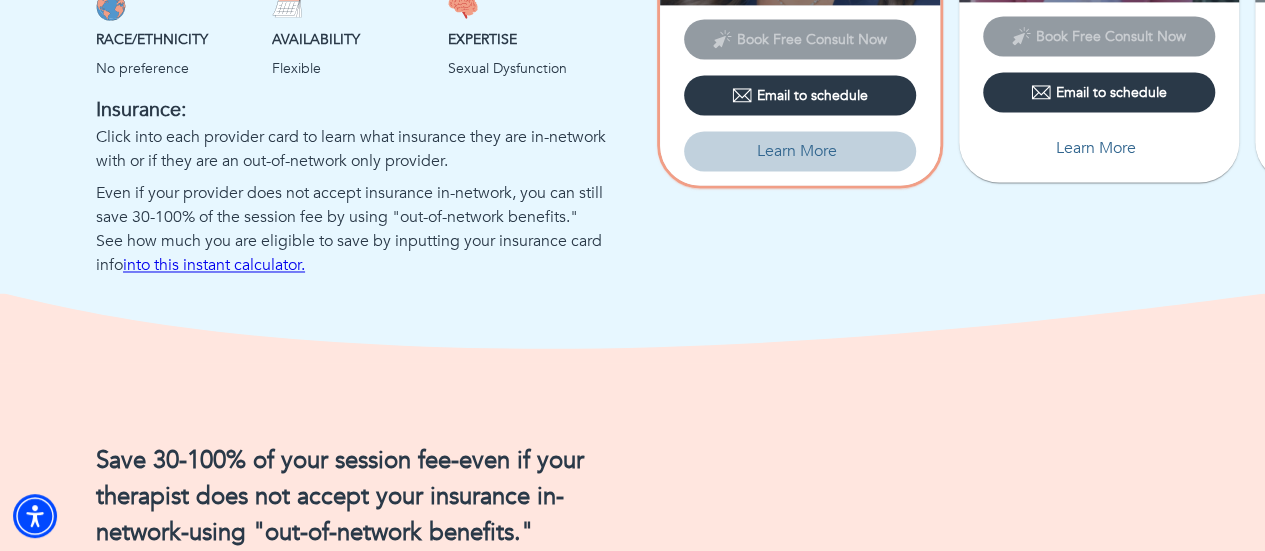 click on "Learn More" at bounding box center (797, 151) 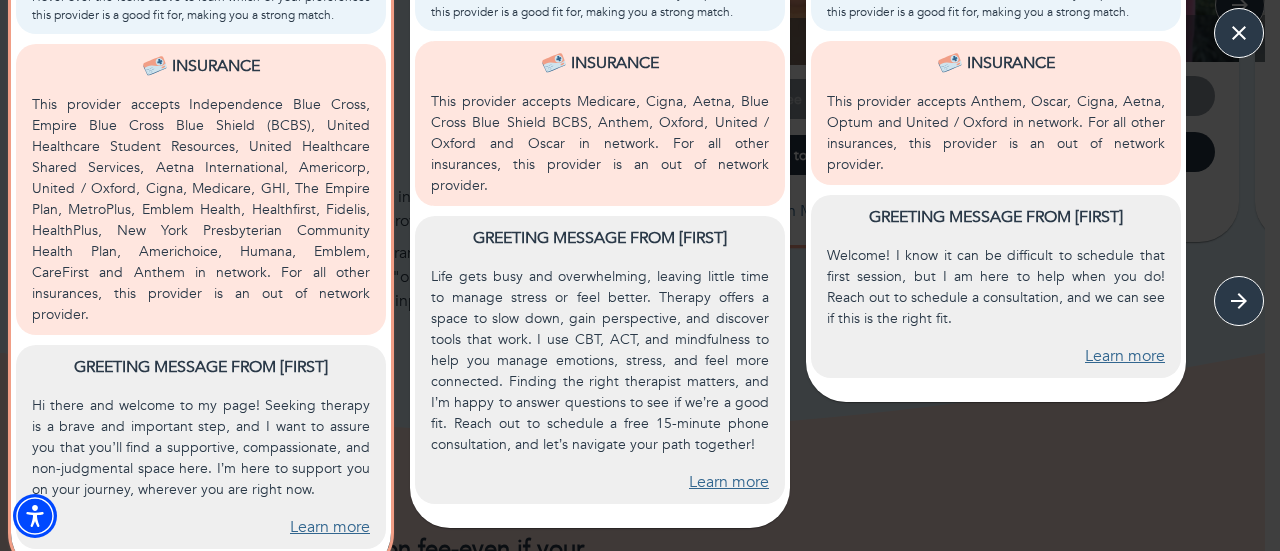 scroll, scrollTop: 810, scrollLeft: 0, axis: vertical 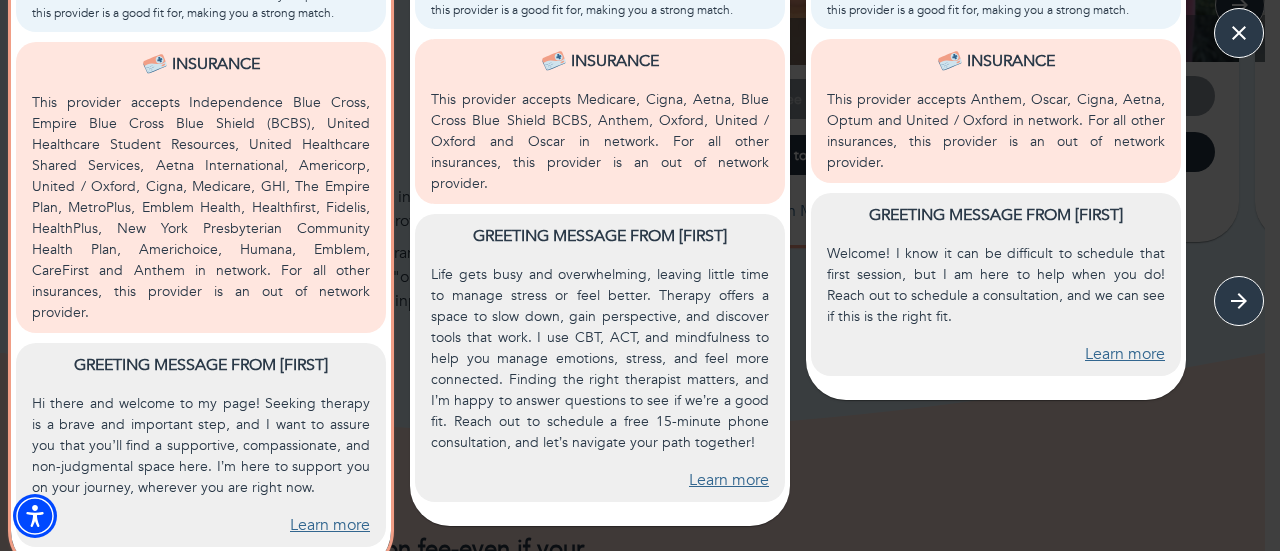 click on "Learn more" at bounding box center (330, 525) 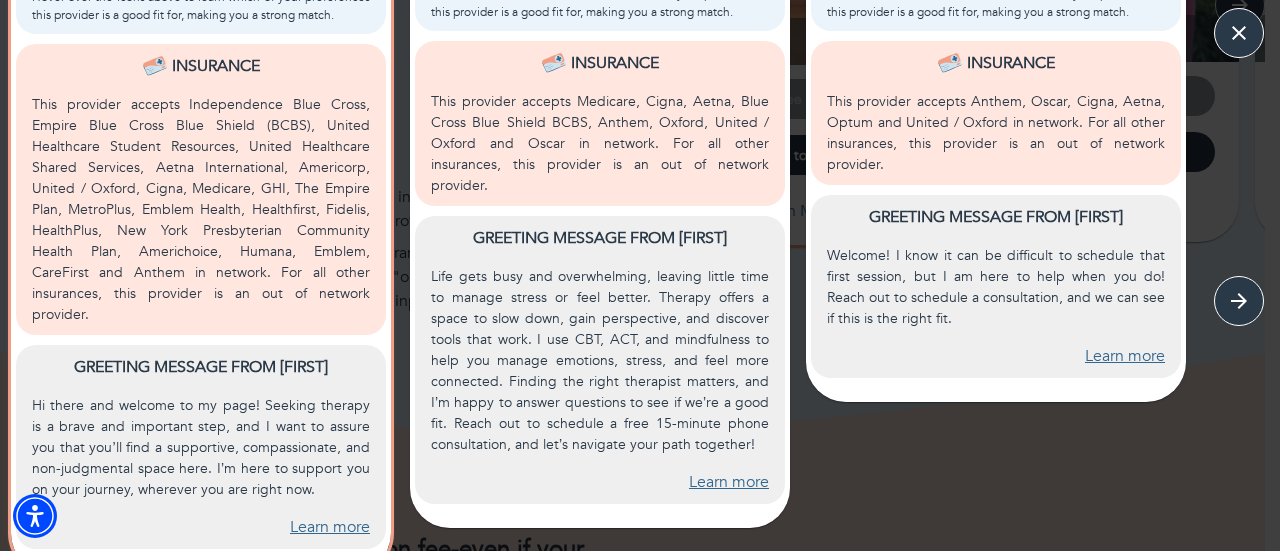 scroll, scrollTop: 810, scrollLeft: 0, axis: vertical 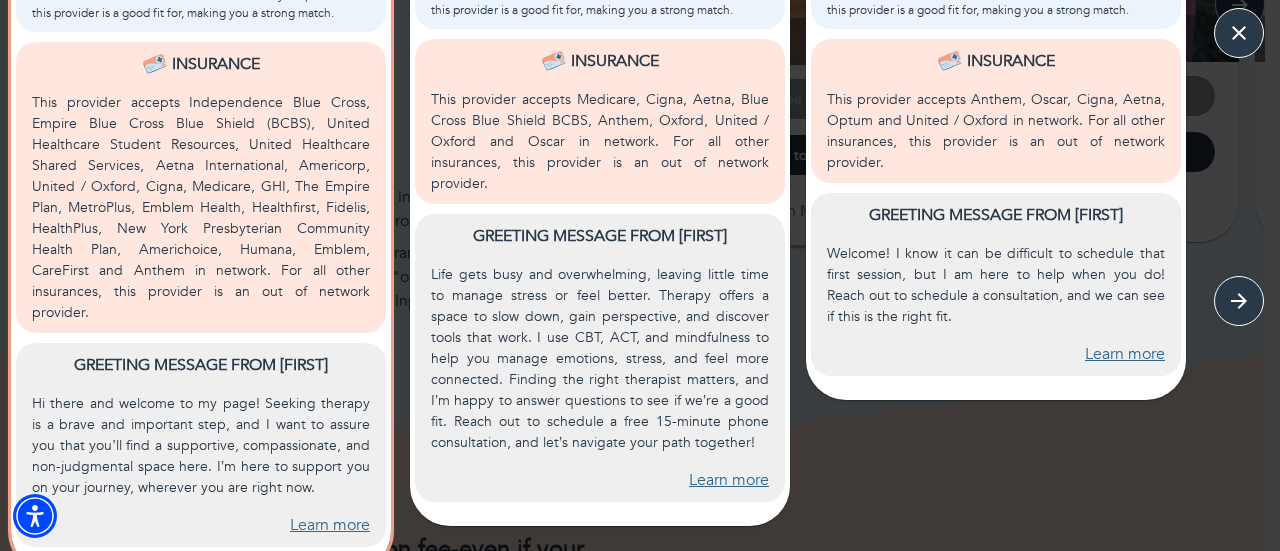 click on "Learn more" at bounding box center [729, 480] 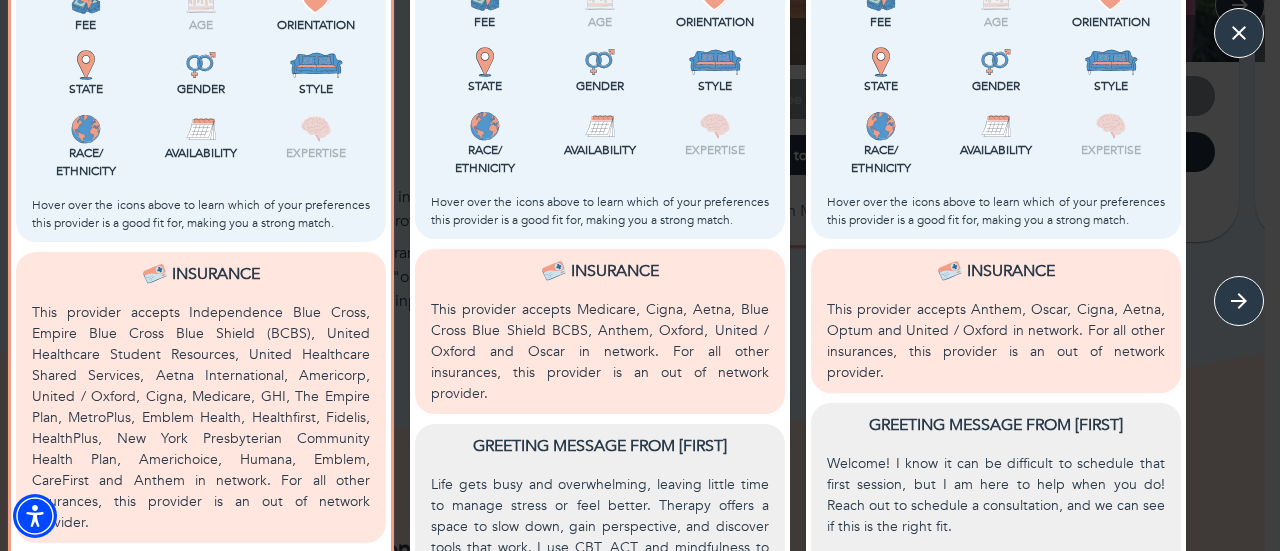 scroll, scrollTop: 810, scrollLeft: 0, axis: vertical 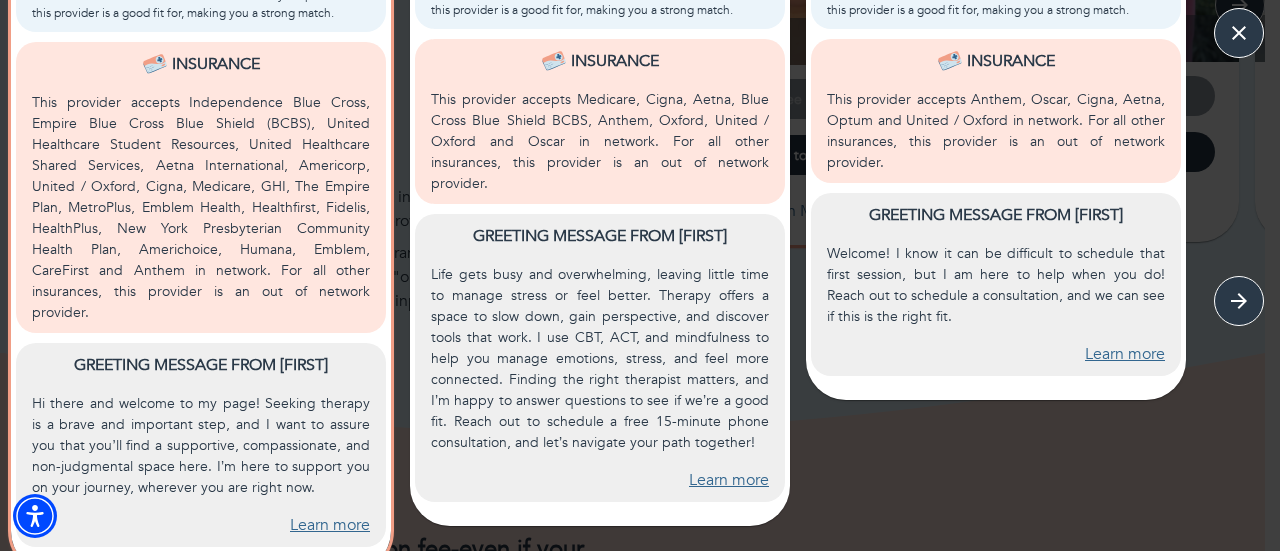 click on "Learn more" at bounding box center [1125, 354] 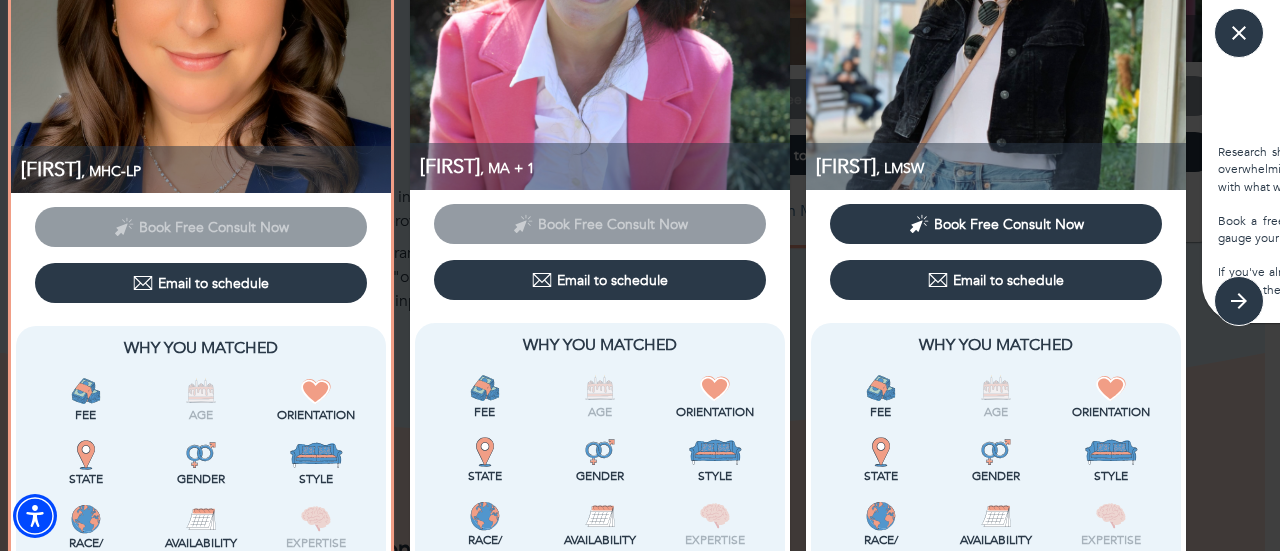 scroll, scrollTop: 10, scrollLeft: 0, axis: vertical 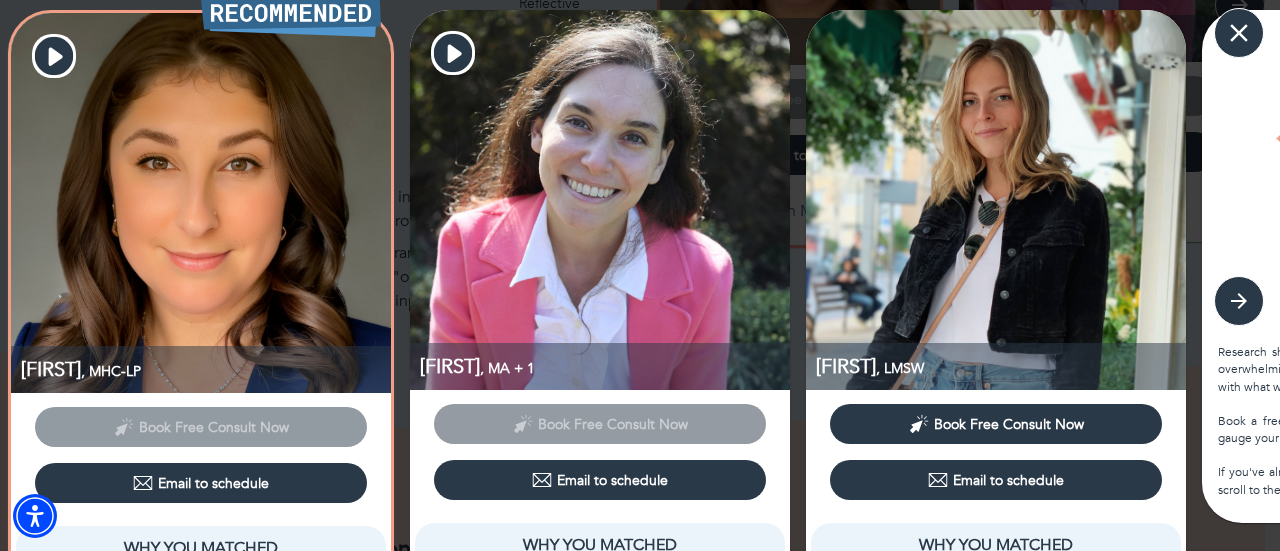 click at bounding box center (1239, 33) 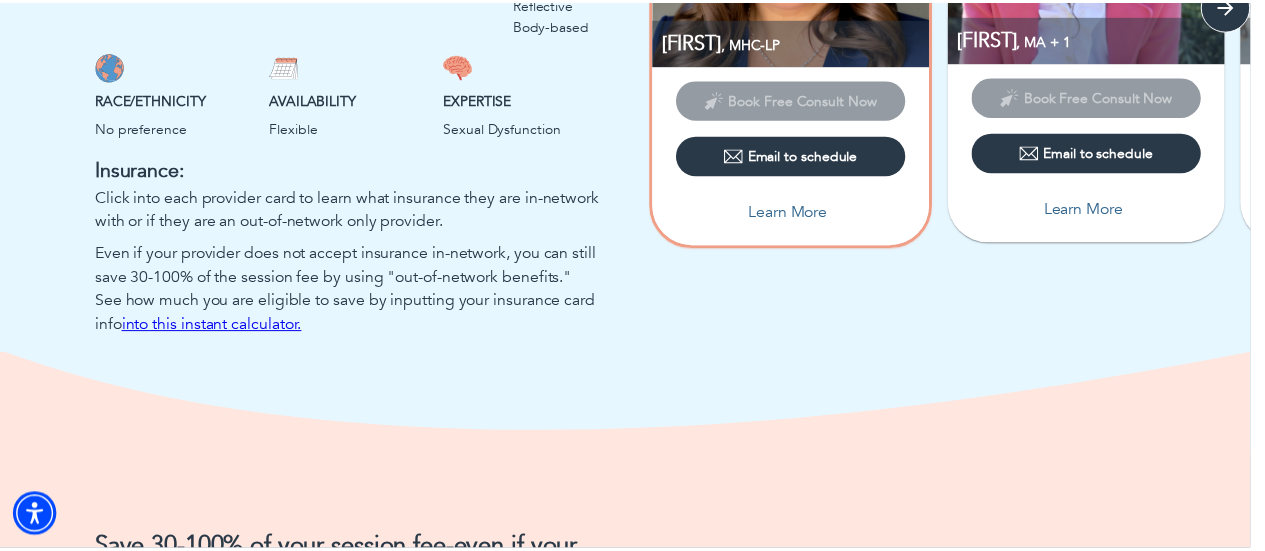 scroll, scrollTop: 0, scrollLeft: 0, axis: both 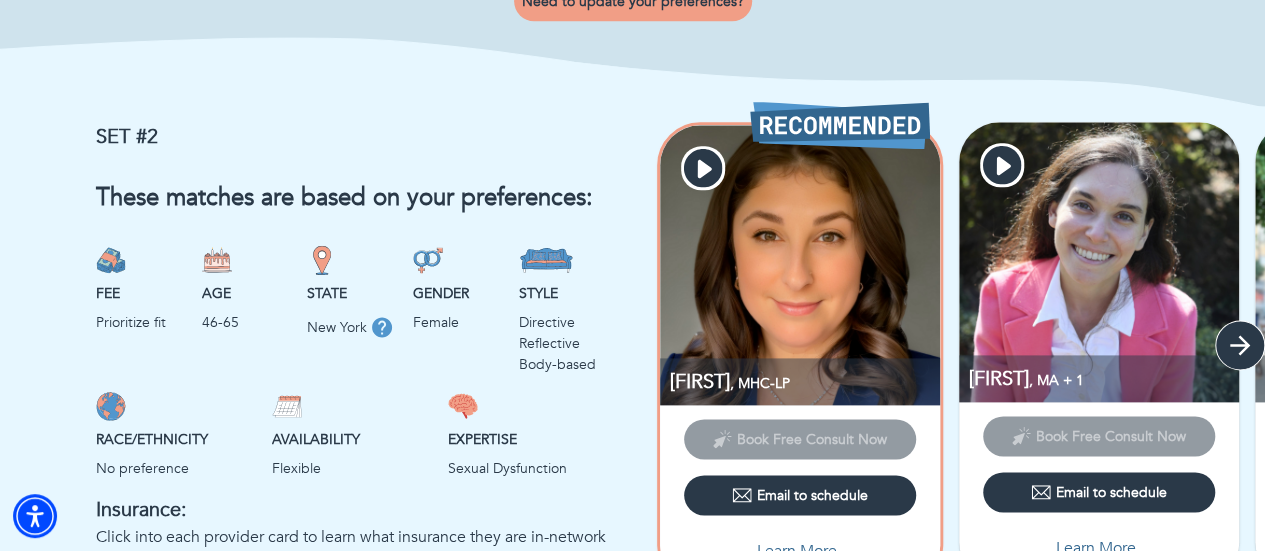 click at bounding box center (1240, 345) 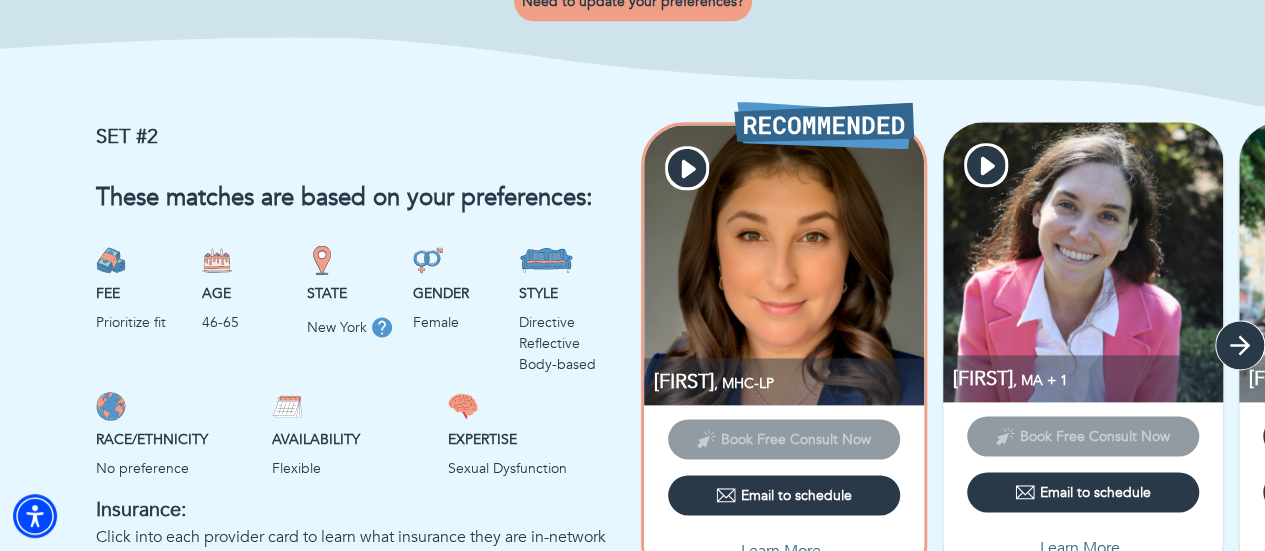 click at bounding box center (1240, 345) 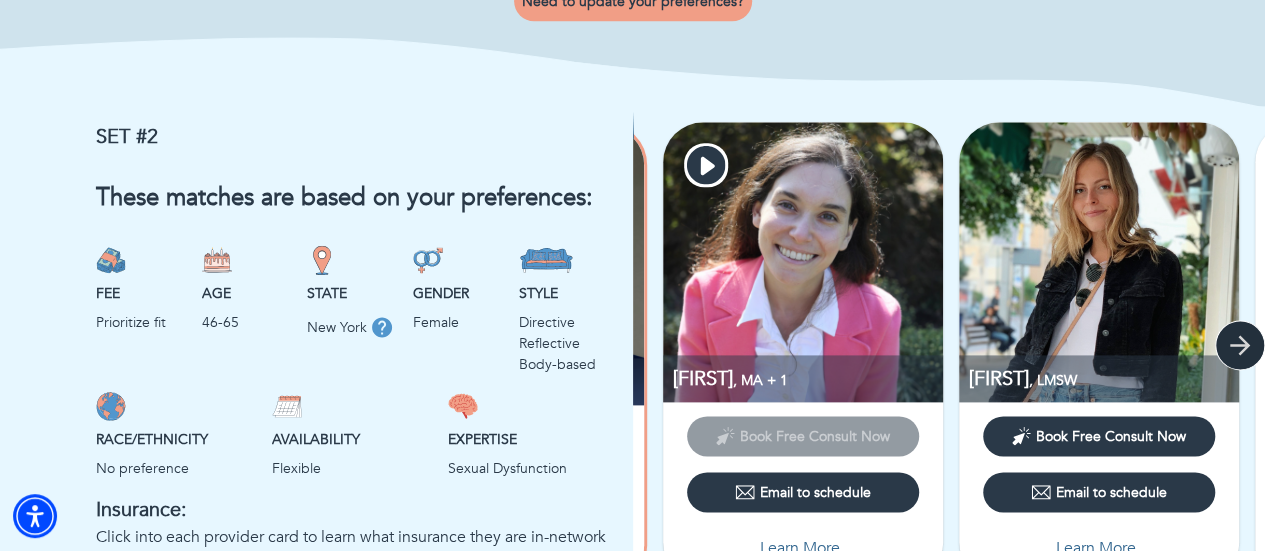 click at bounding box center [1240, 345] 